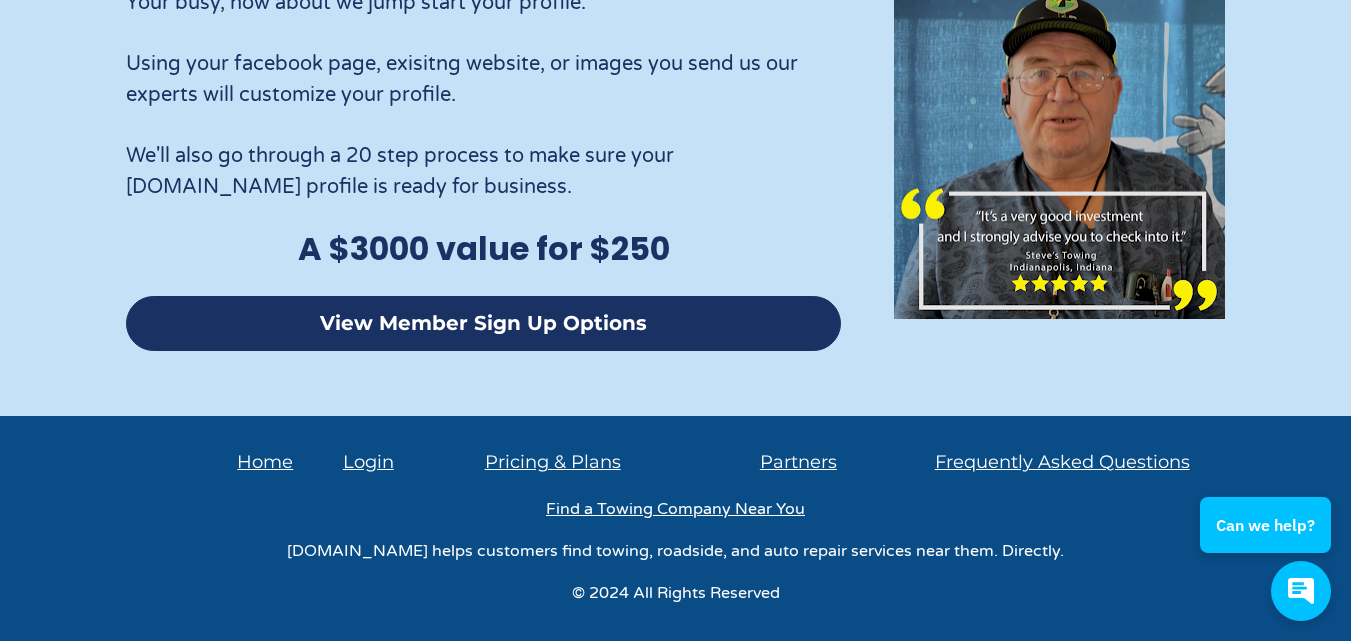 scroll, scrollTop: 0, scrollLeft: 0, axis: both 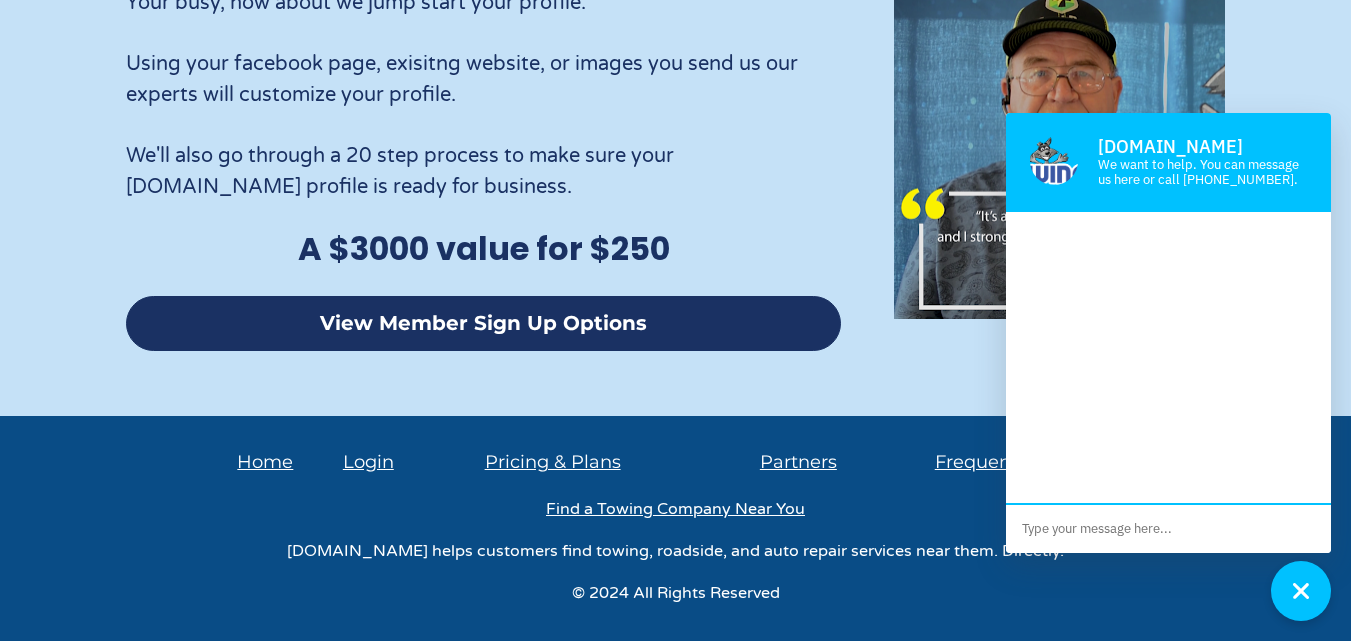 click at bounding box center [1168, 529] 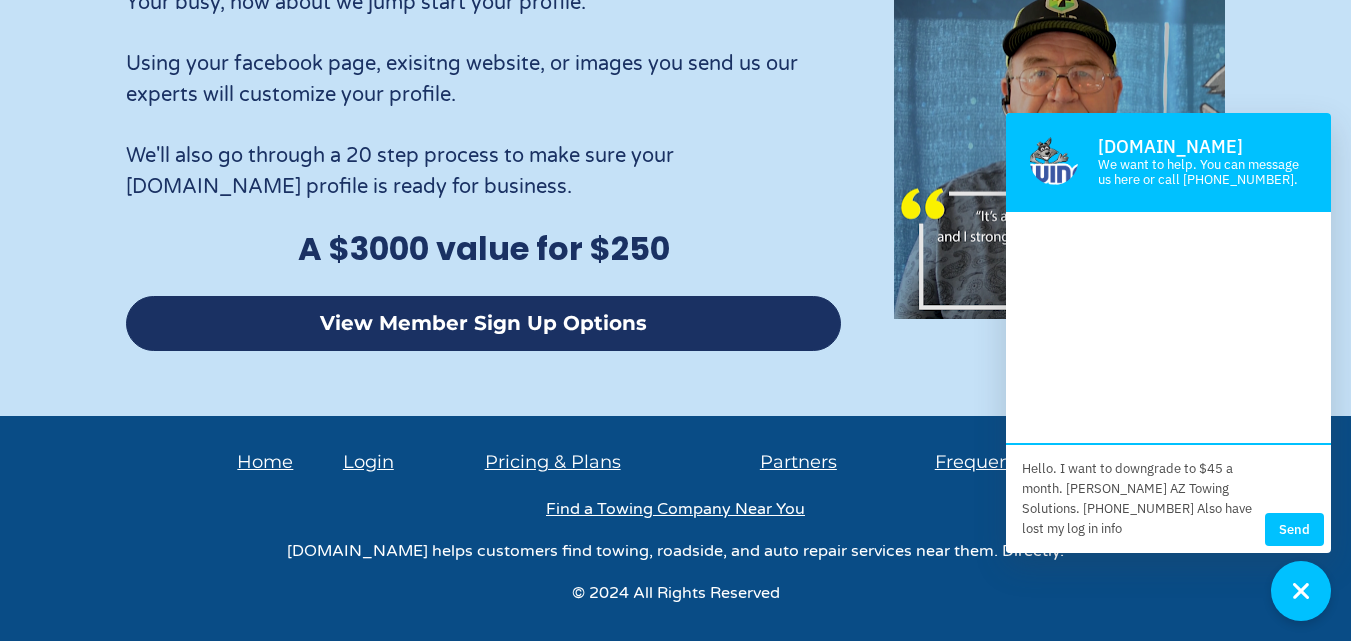 scroll, scrollTop: 0, scrollLeft: 0, axis: both 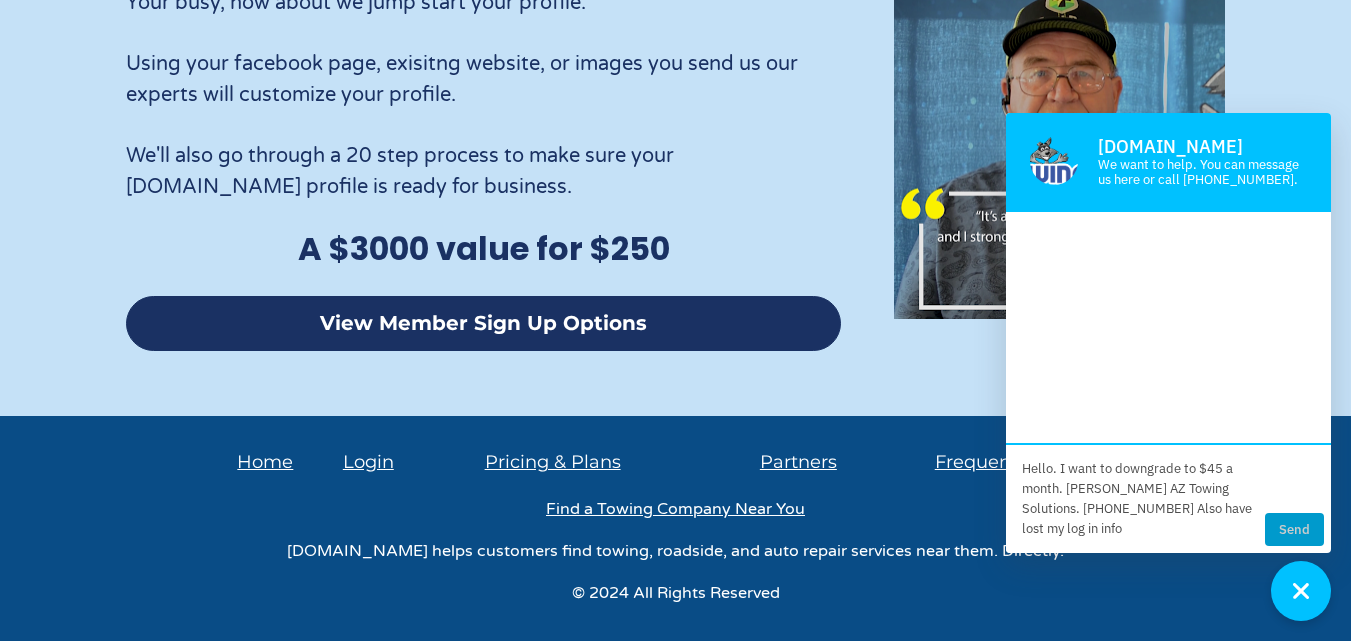 type on "Hello. I want to downgrade to $45 a month. Joel Martin AZ Towing Solutions. 951-330-1245 Also have lost my log in info" 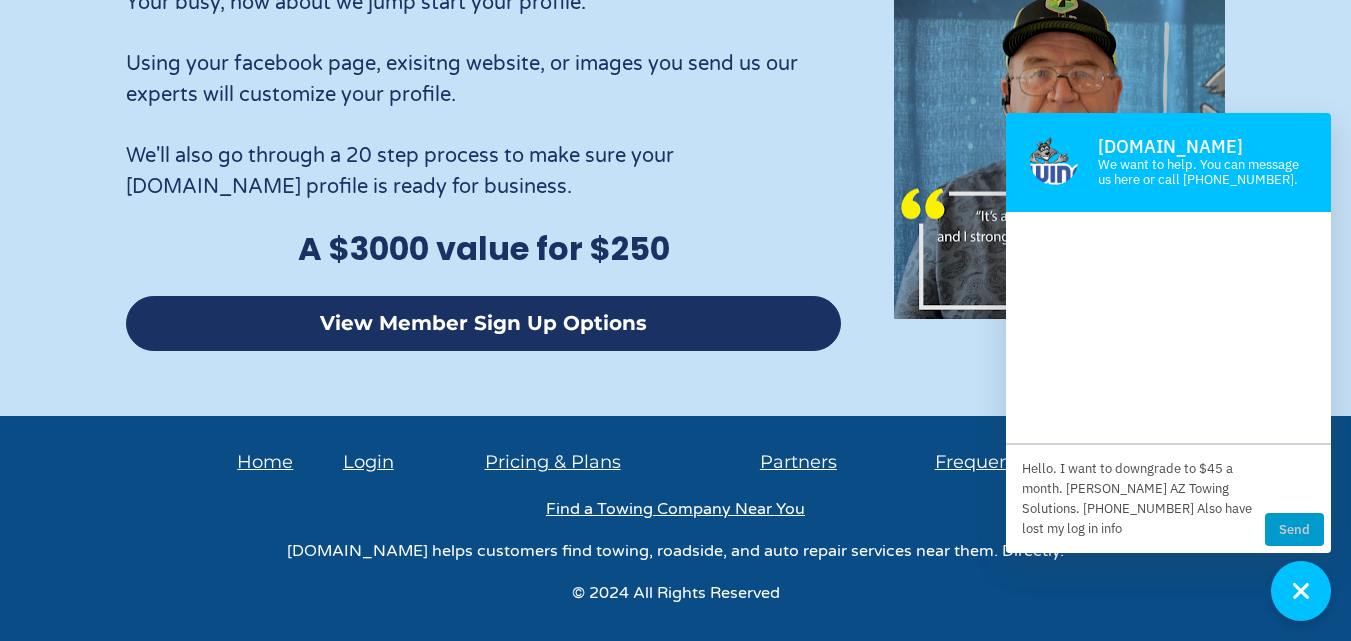 click on "Send" at bounding box center (1294, 529) 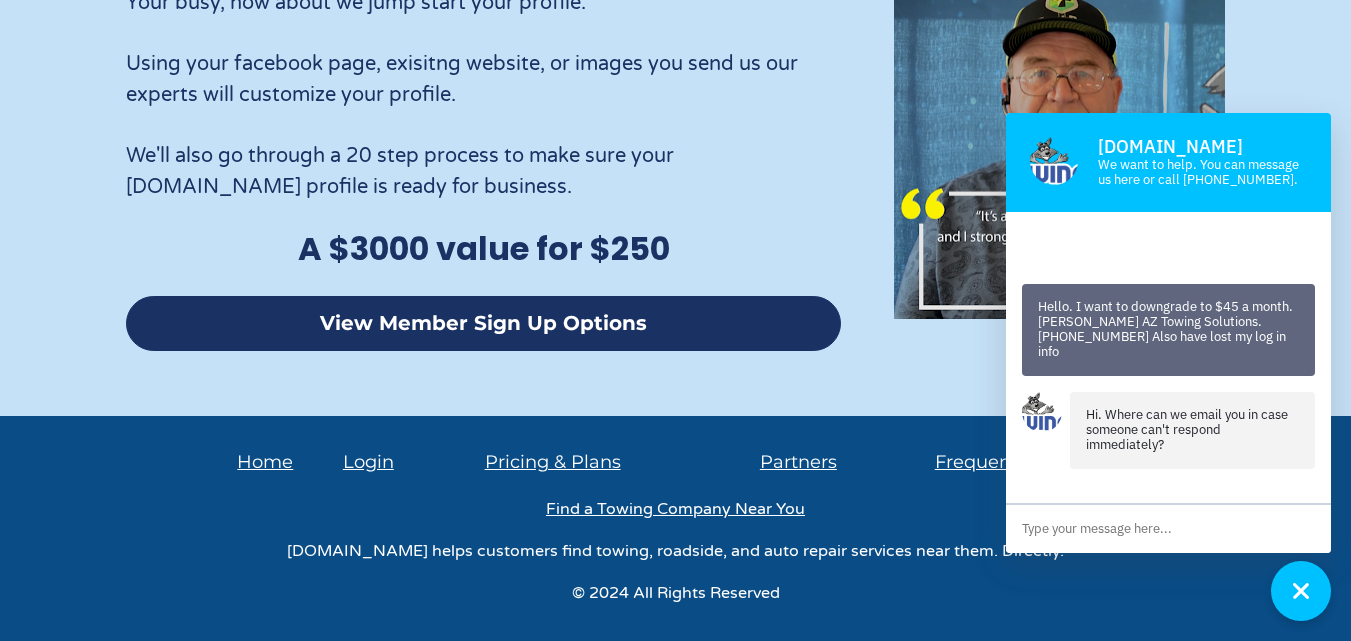 scroll, scrollTop: 91, scrollLeft: 0, axis: vertical 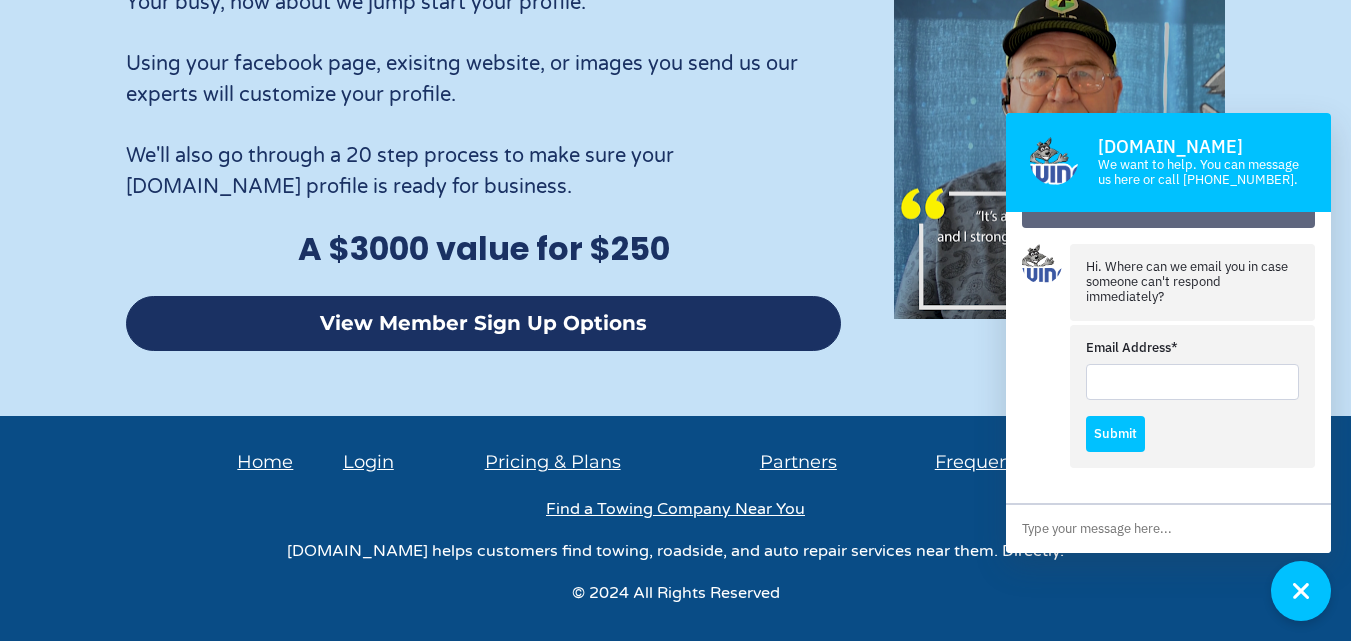 click on "Email Address*" at bounding box center (1192, 382) 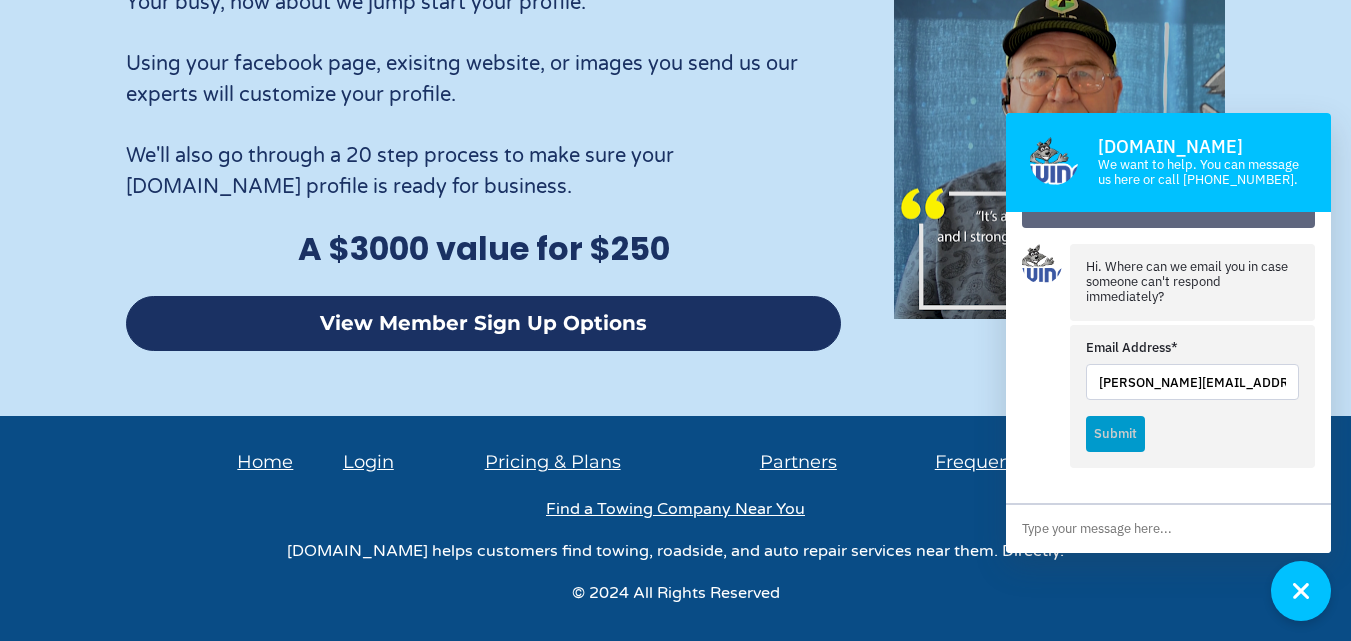 click on "Submit" at bounding box center (1115, 434) 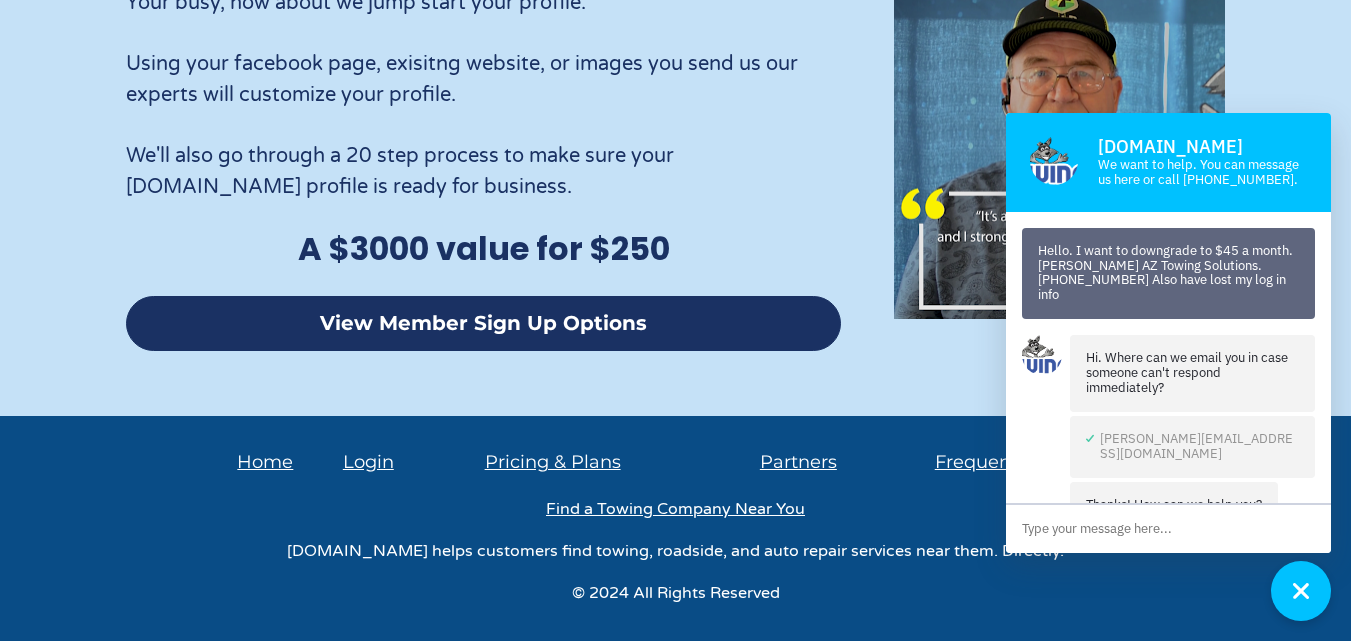 scroll, scrollTop: 45, scrollLeft: 0, axis: vertical 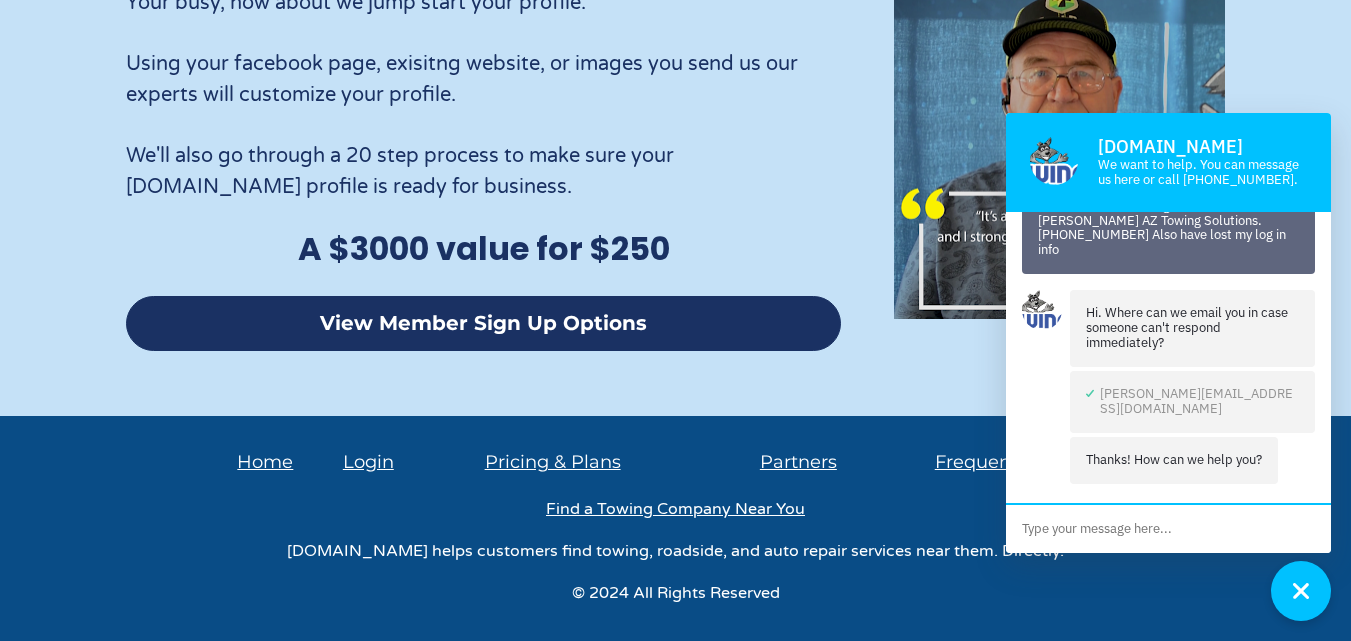 click at bounding box center [1168, 529] 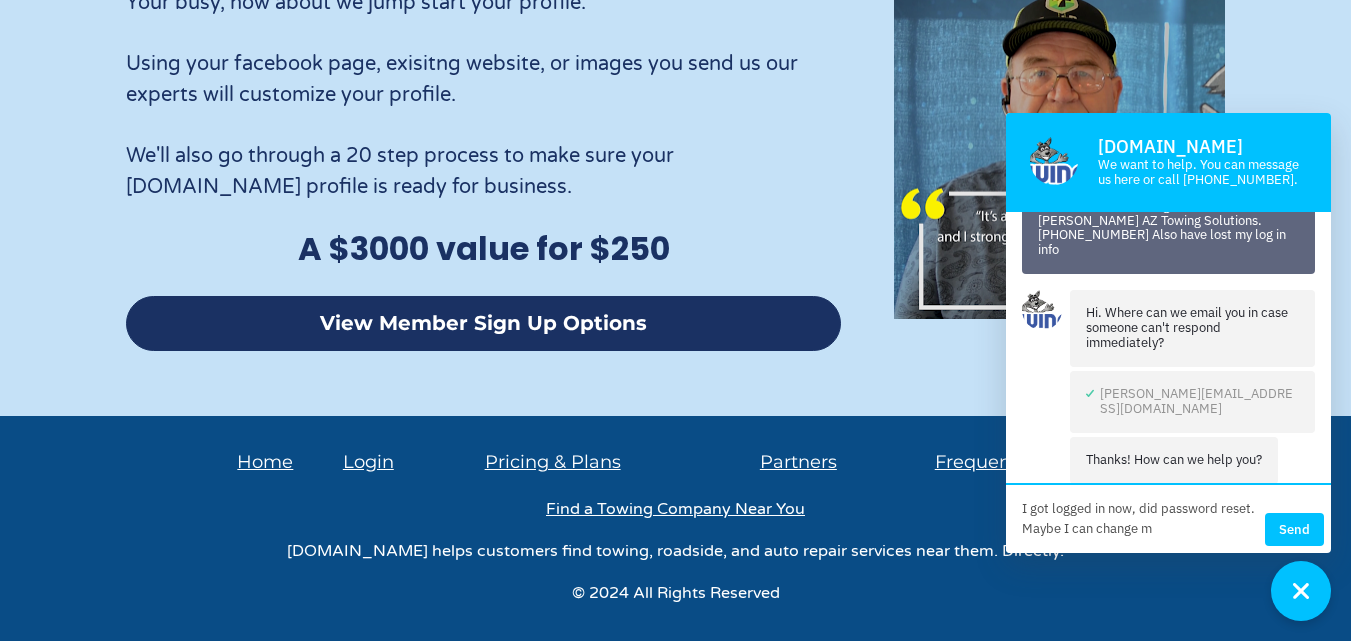 scroll, scrollTop: 158, scrollLeft: 0, axis: vertical 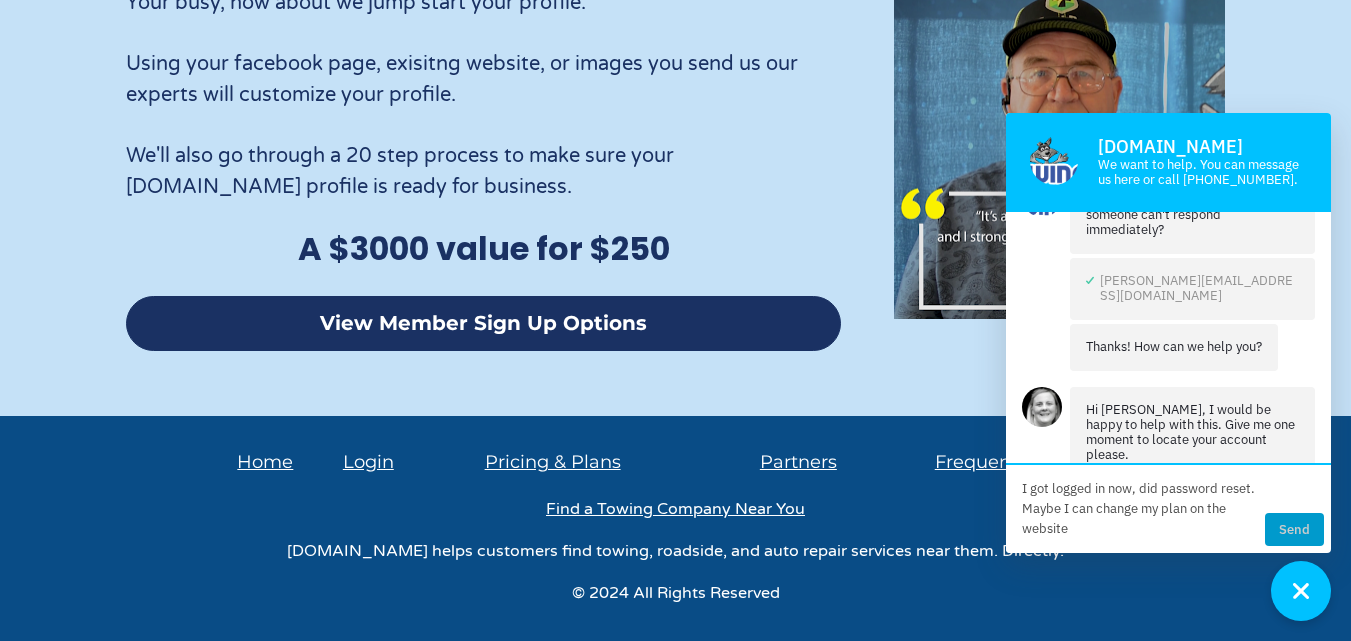 type on "I got logged in now, did password reset. Maybe I can change my plan on the website" 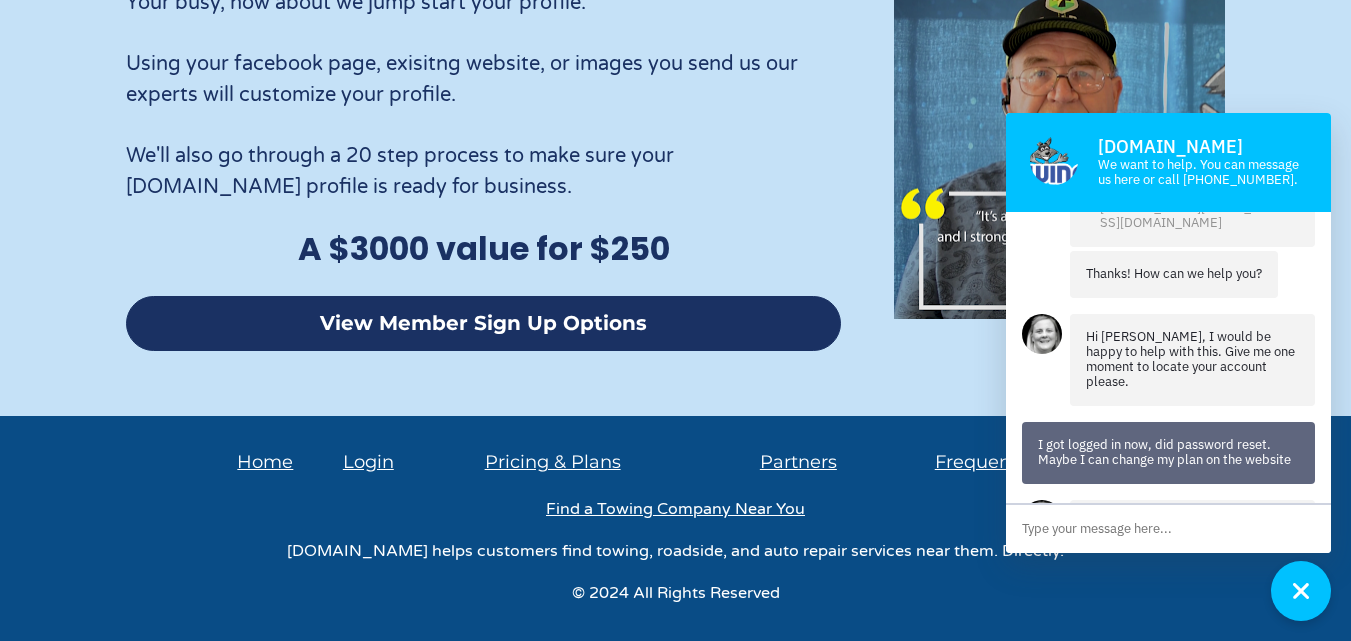 scroll, scrollTop: 339, scrollLeft: 0, axis: vertical 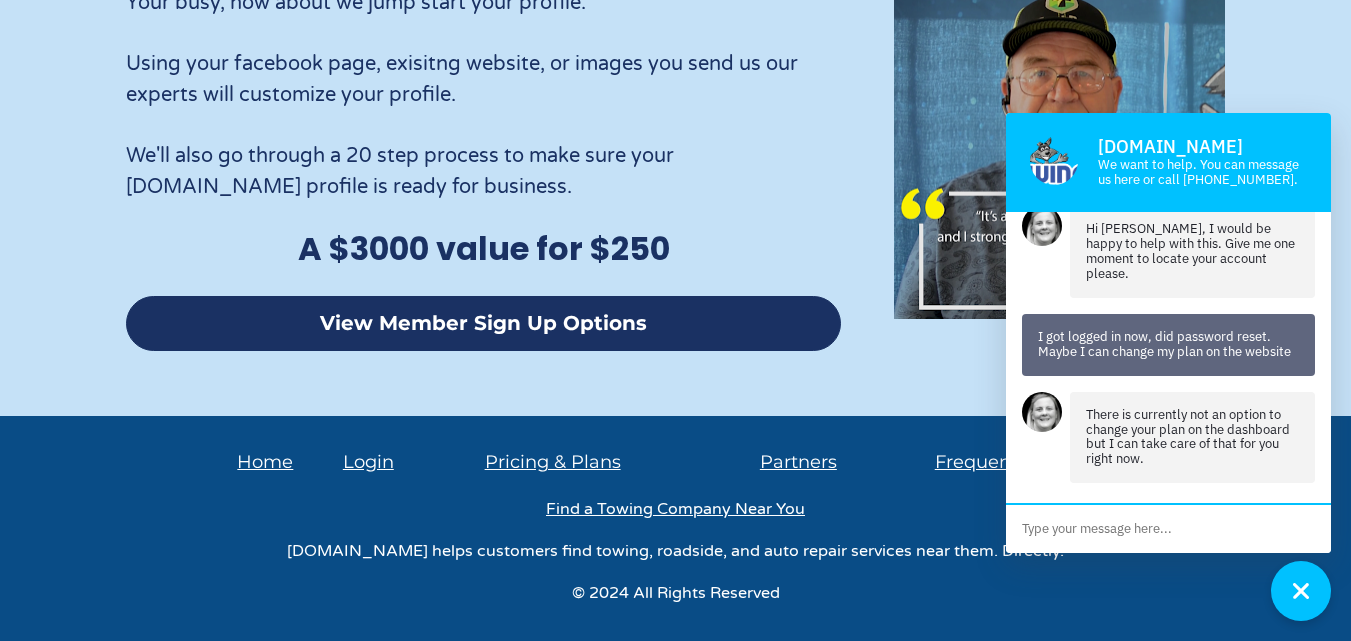 click at bounding box center (1168, 529) 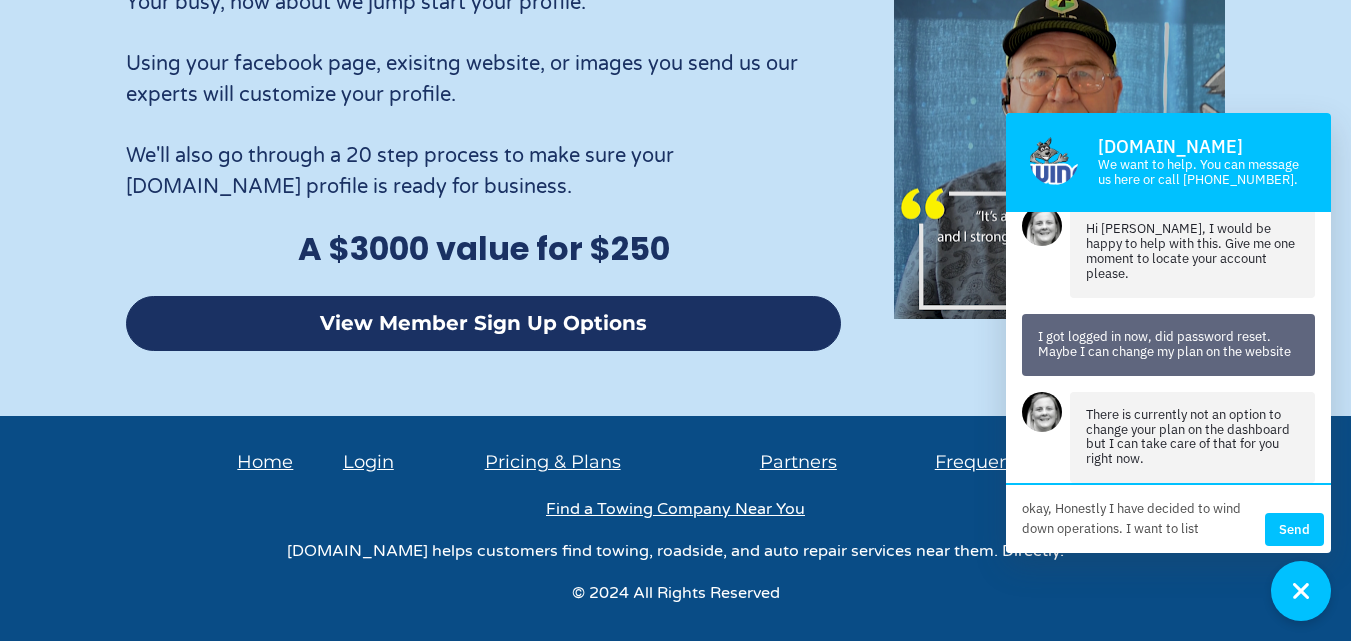scroll, scrollTop: 440, scrollLeft: 0, axis: vertical 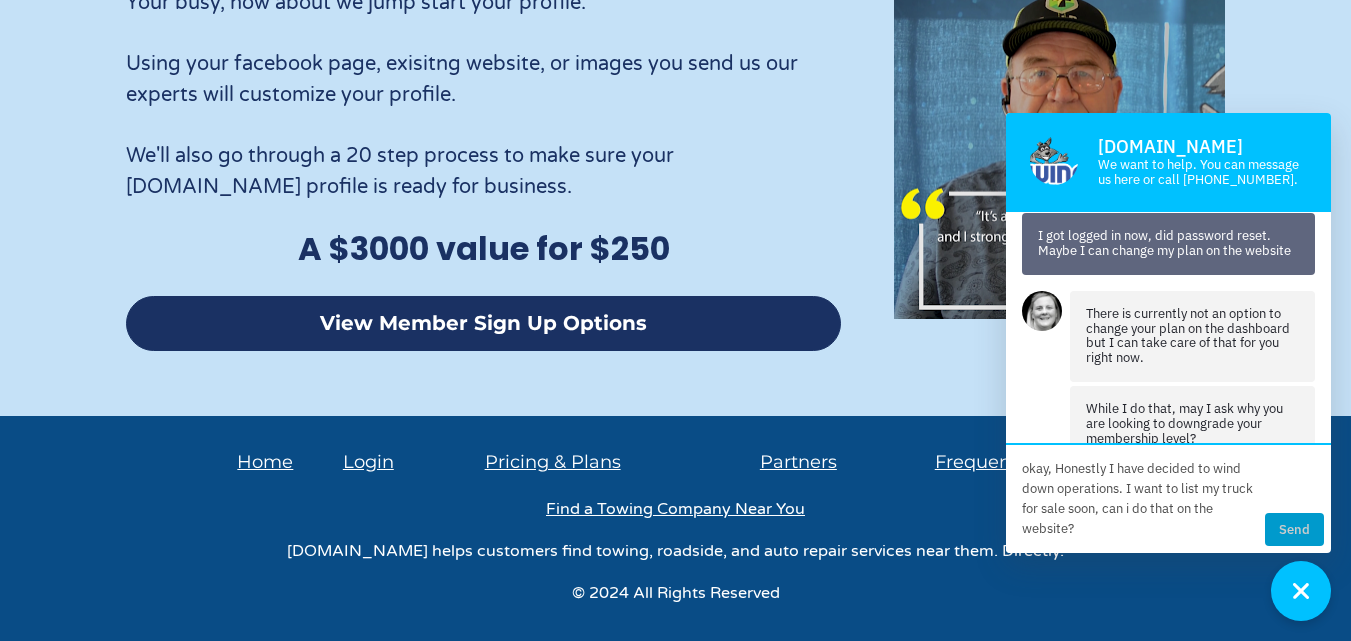 type on "okay, Honestly I have decided to wind down operations. I want to list my truck for sale soon, can i do that on the website?" 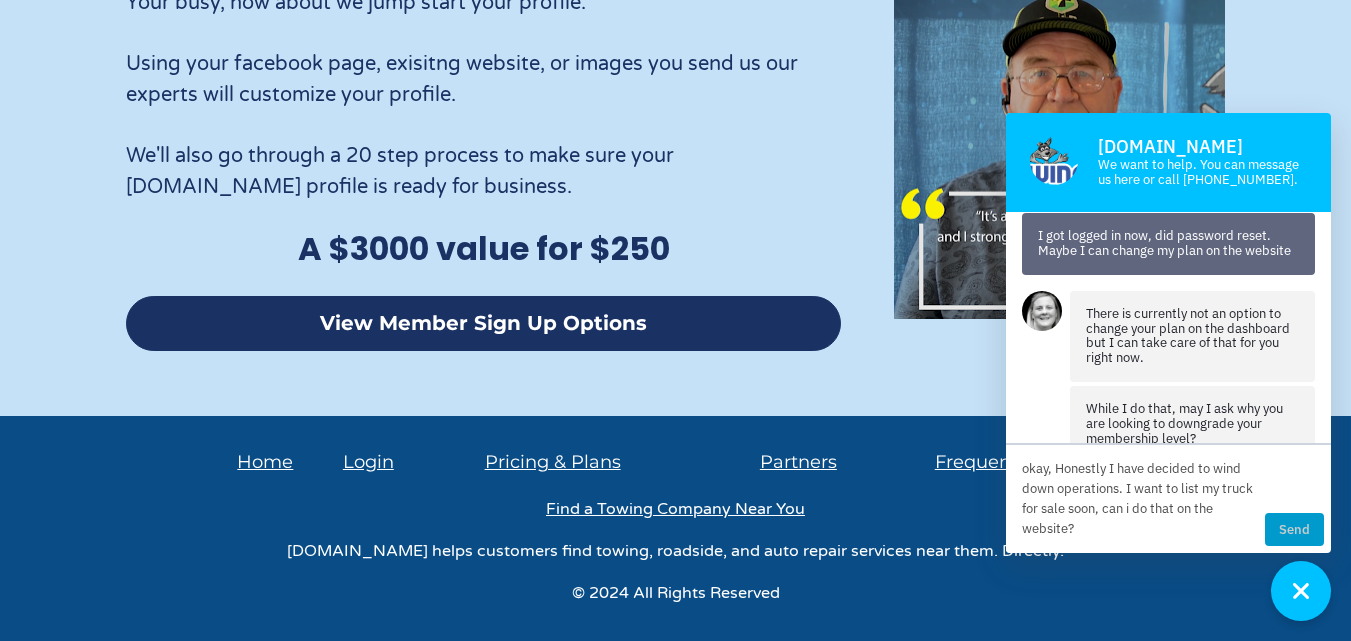 click on "Send" at bounding box center [1294, 529] 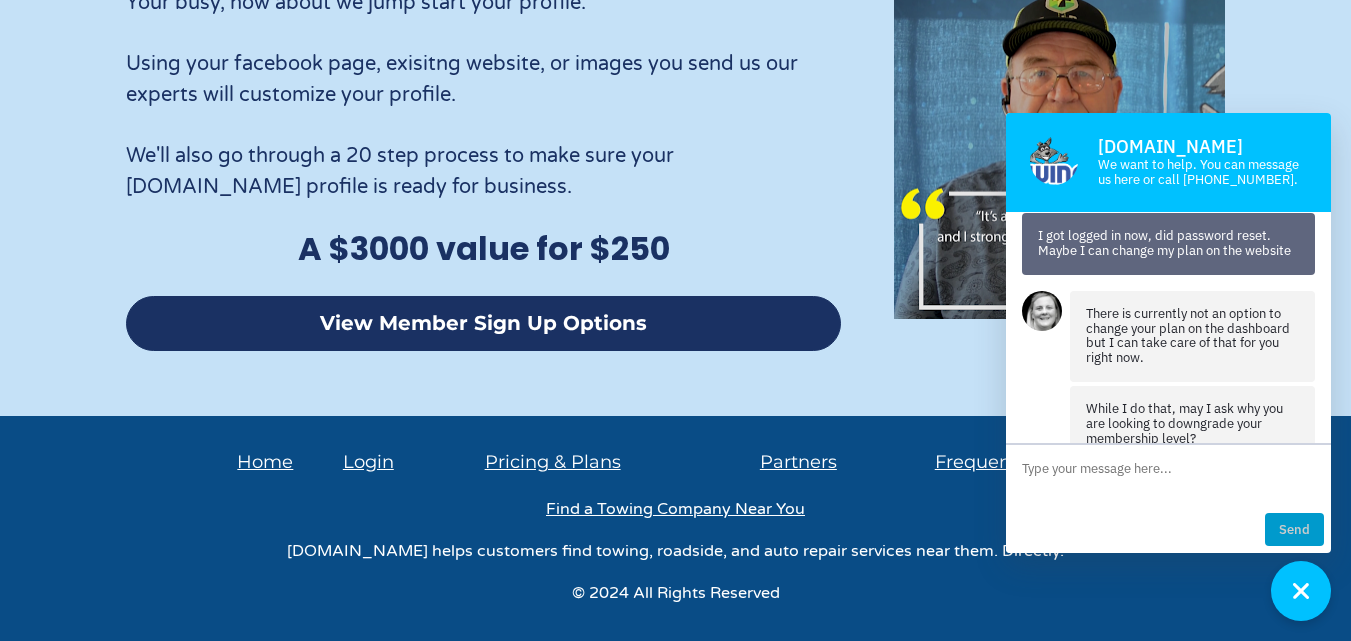 scroll, scrollTop: 527, scrollLeft: 0, axis: vertical 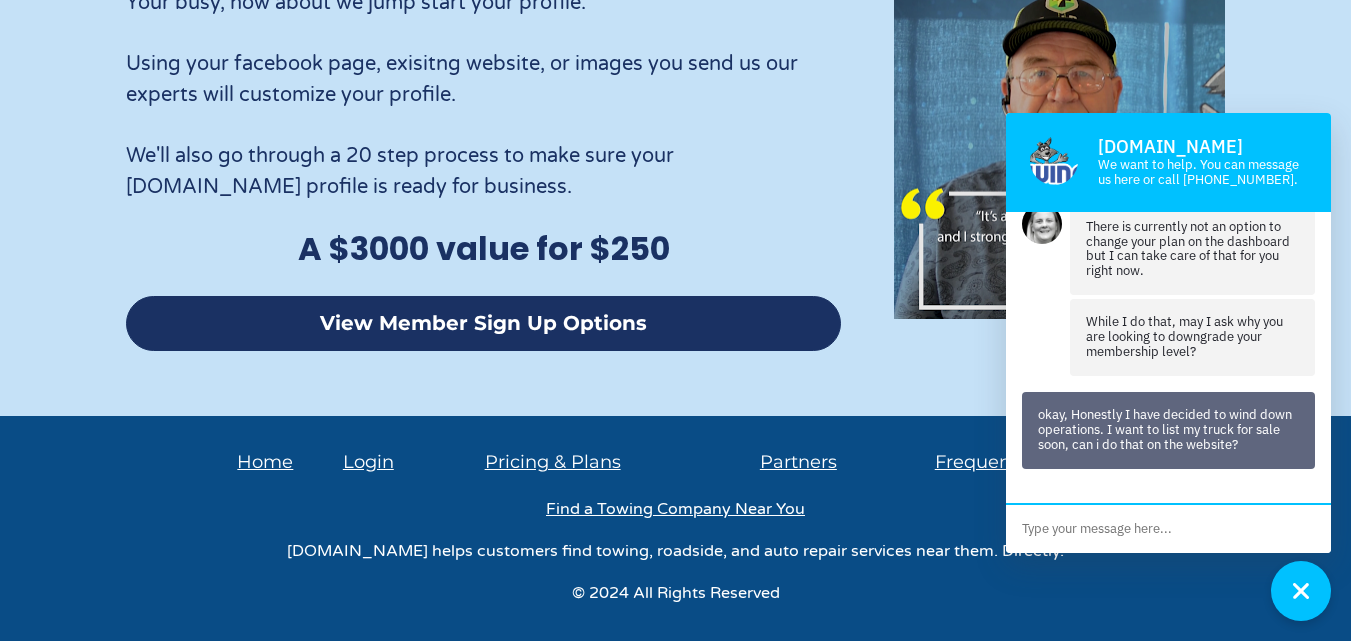 click at bounding box center (1168, 529) 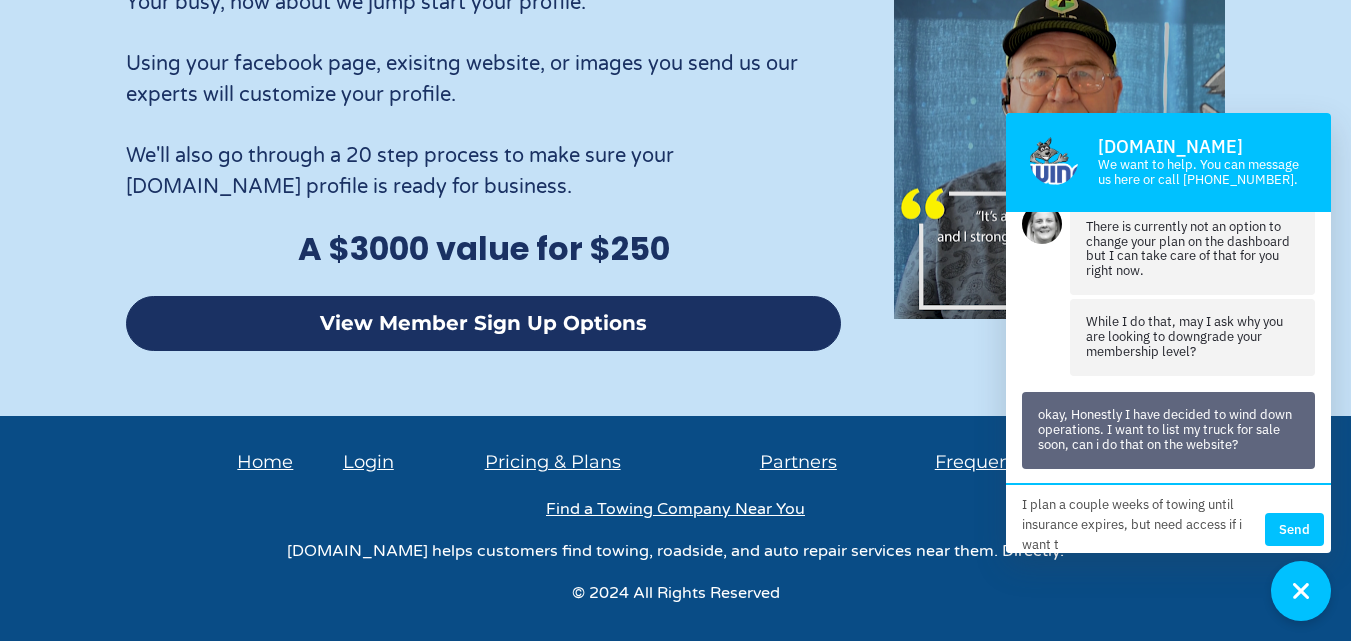 scroll, scrollTop: 0, scrollLeft: 0, axis: both 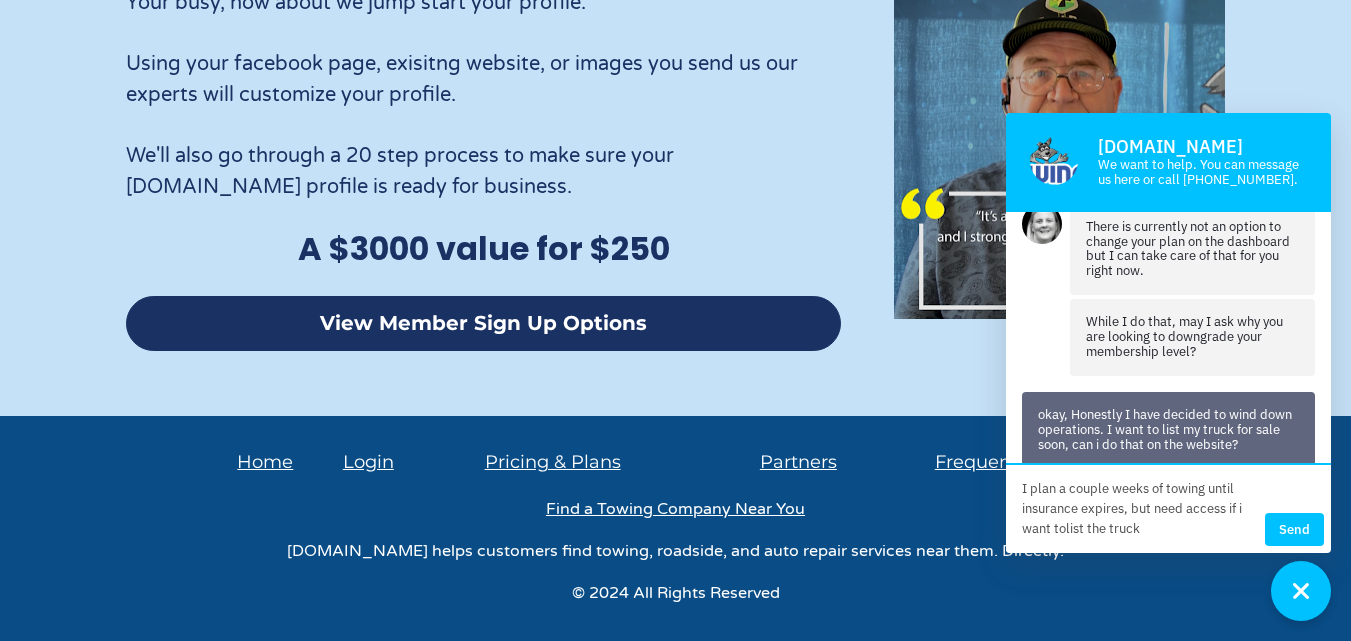 click on "I plan a couple weeks of towing until insurance expires, but need access if i want tolist the truck" at bounding box center [1132, 509] 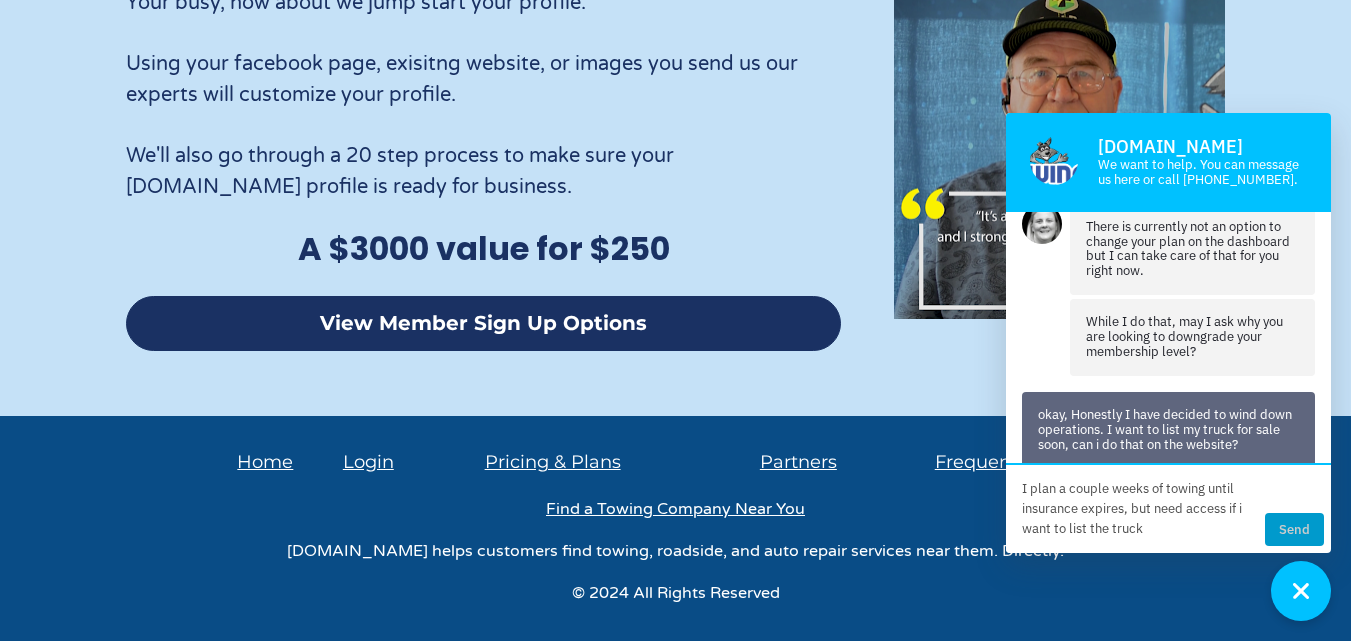 type on "I plan a couple weeks of towing until insurance expires, but need access if i want to list the truck" 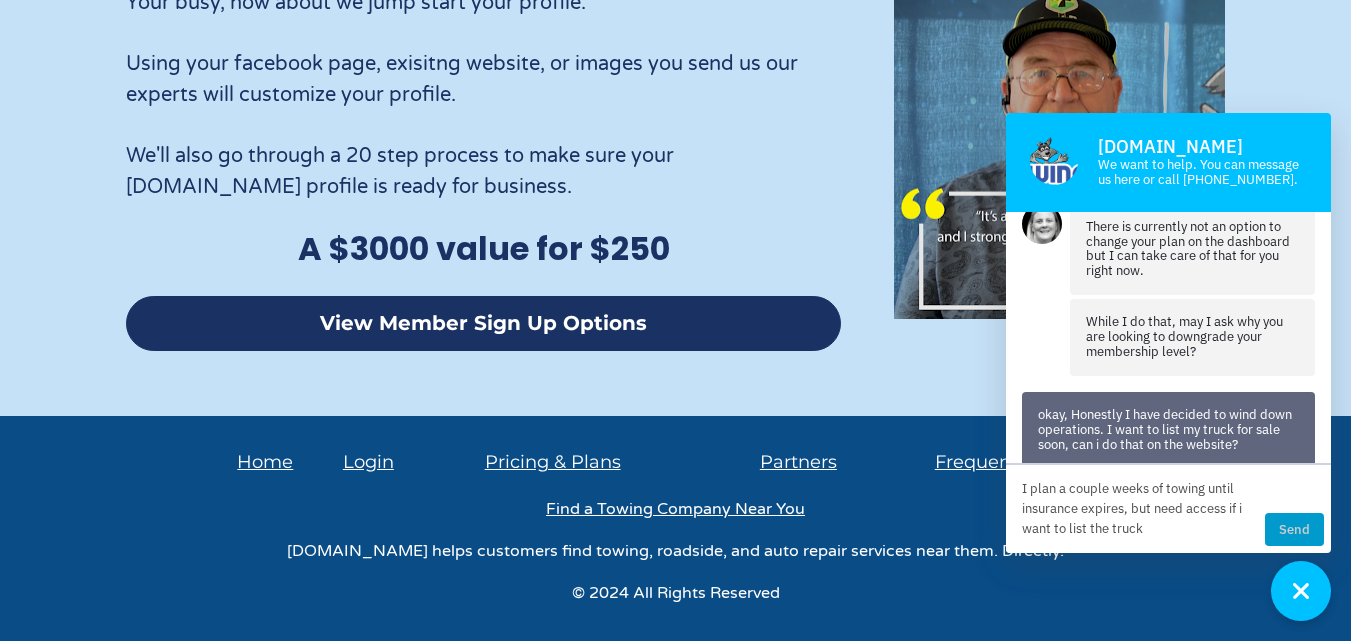 click on "Send" at bounding box center [1294, 529] 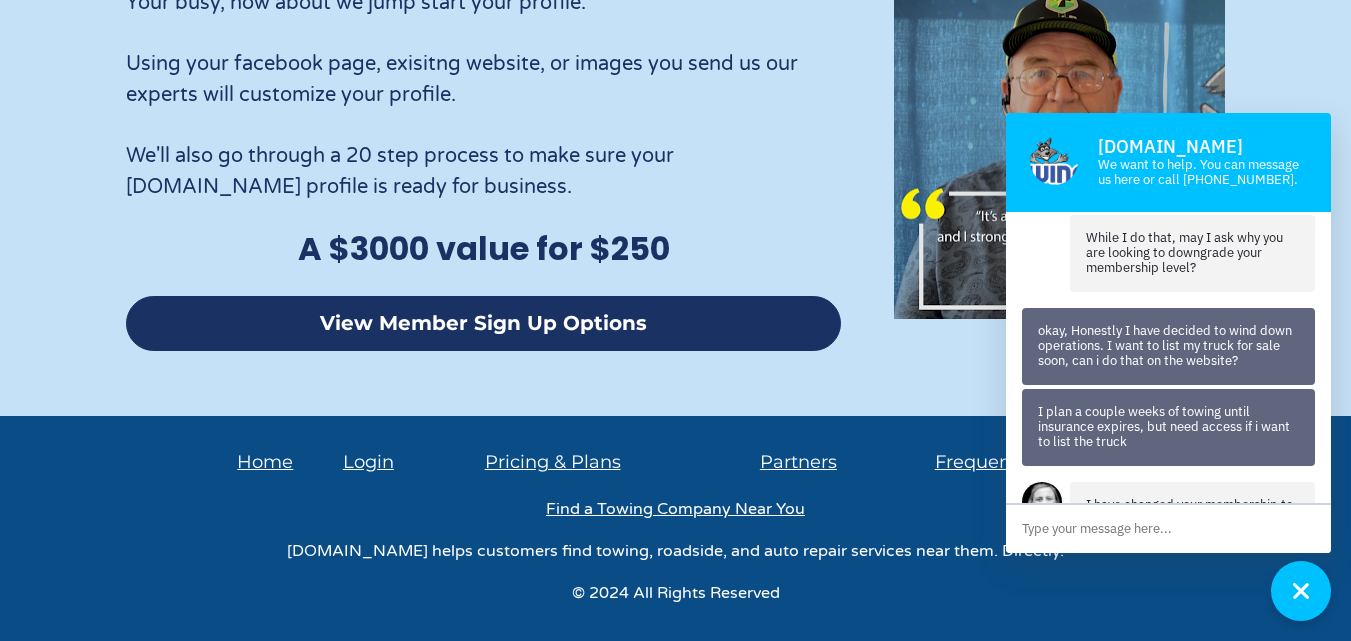scroll, scrollTop: 719, scrollLeft: 0, axis: vertical 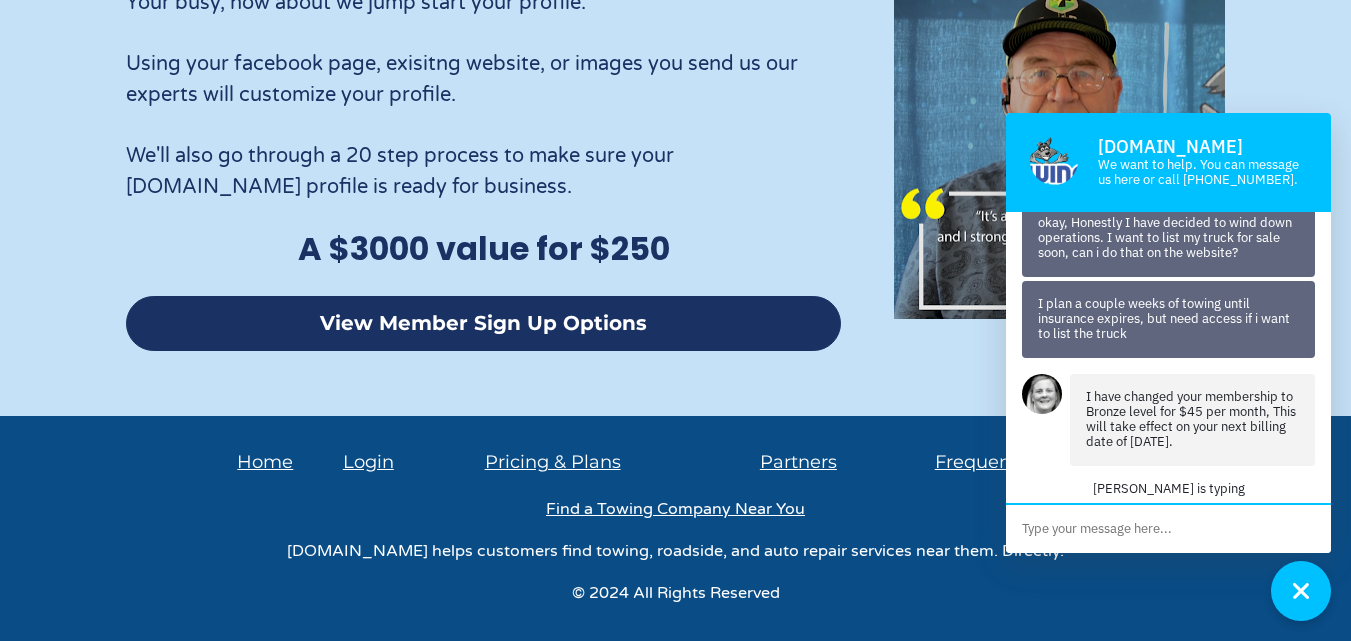 click at bounding box center (1168, 529) 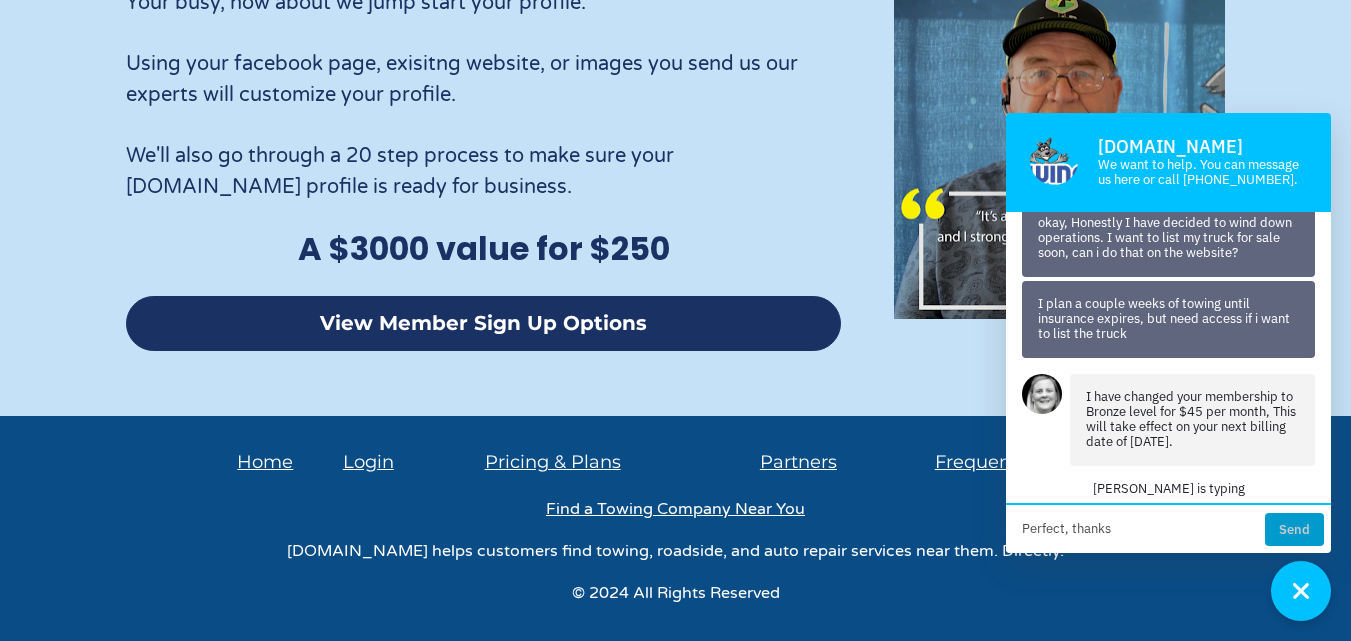 type on "Perfect, thanks" 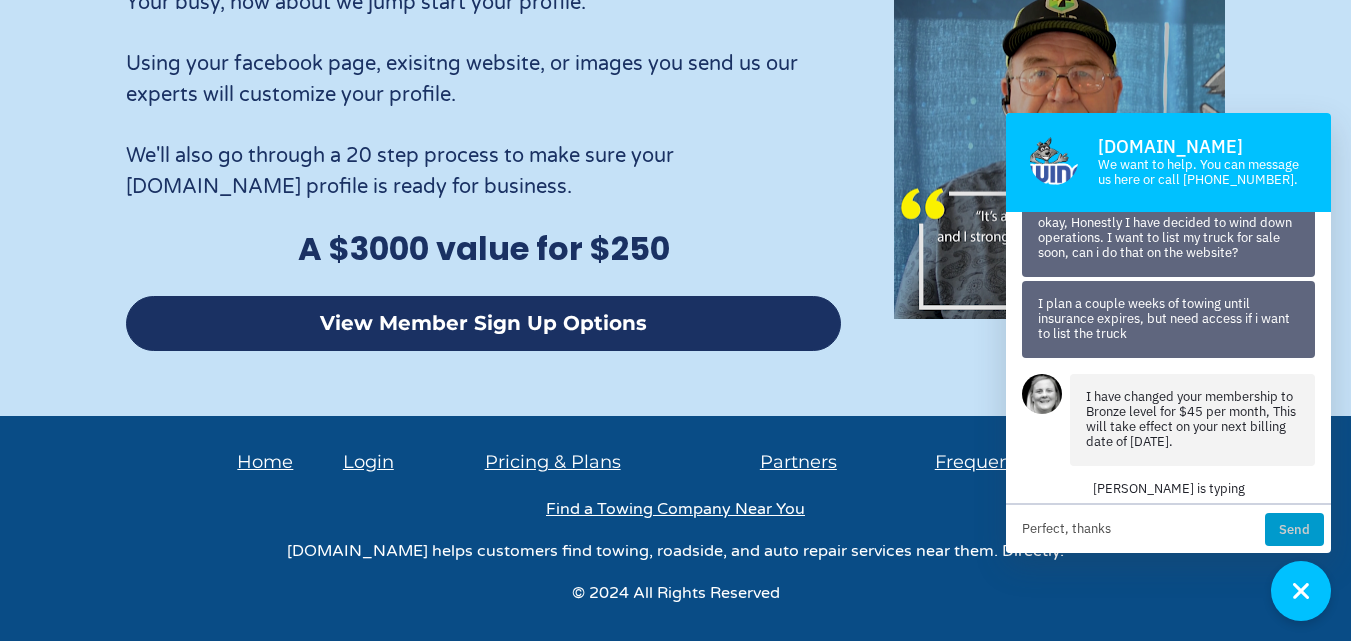 click on "Send" at bounding box center (1294, 529) 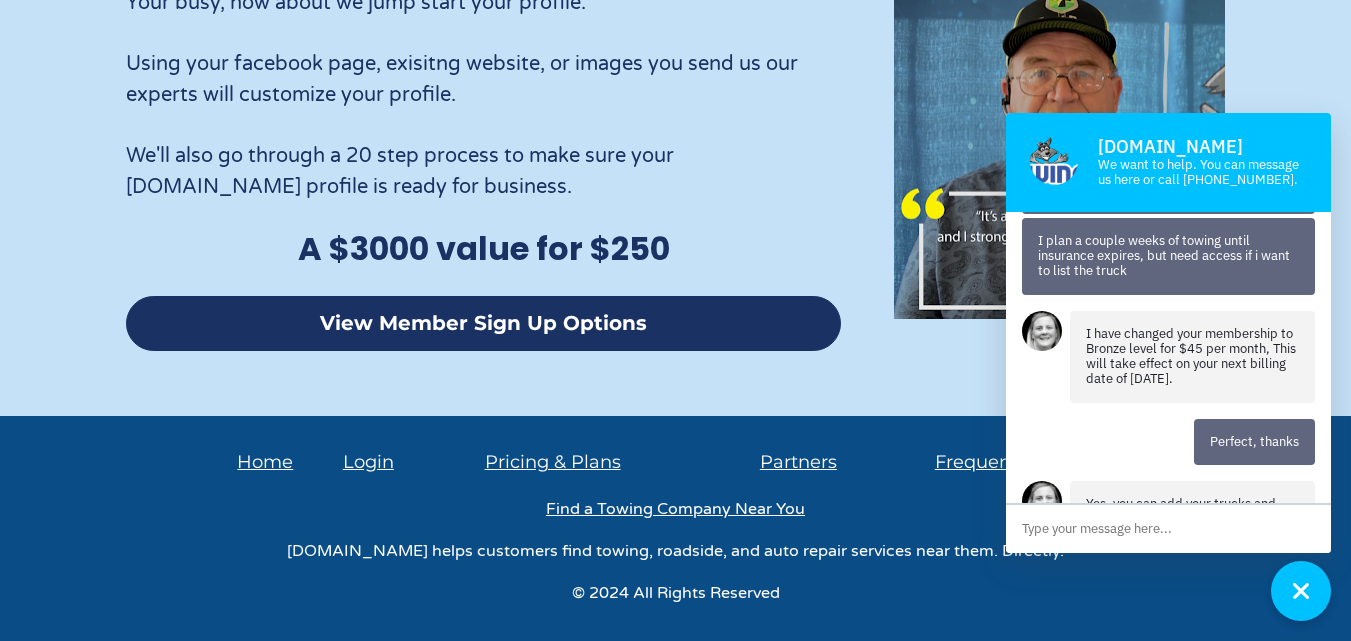 scroll, scrollTop: 1033, scrollLeft: 0, axis: vertical 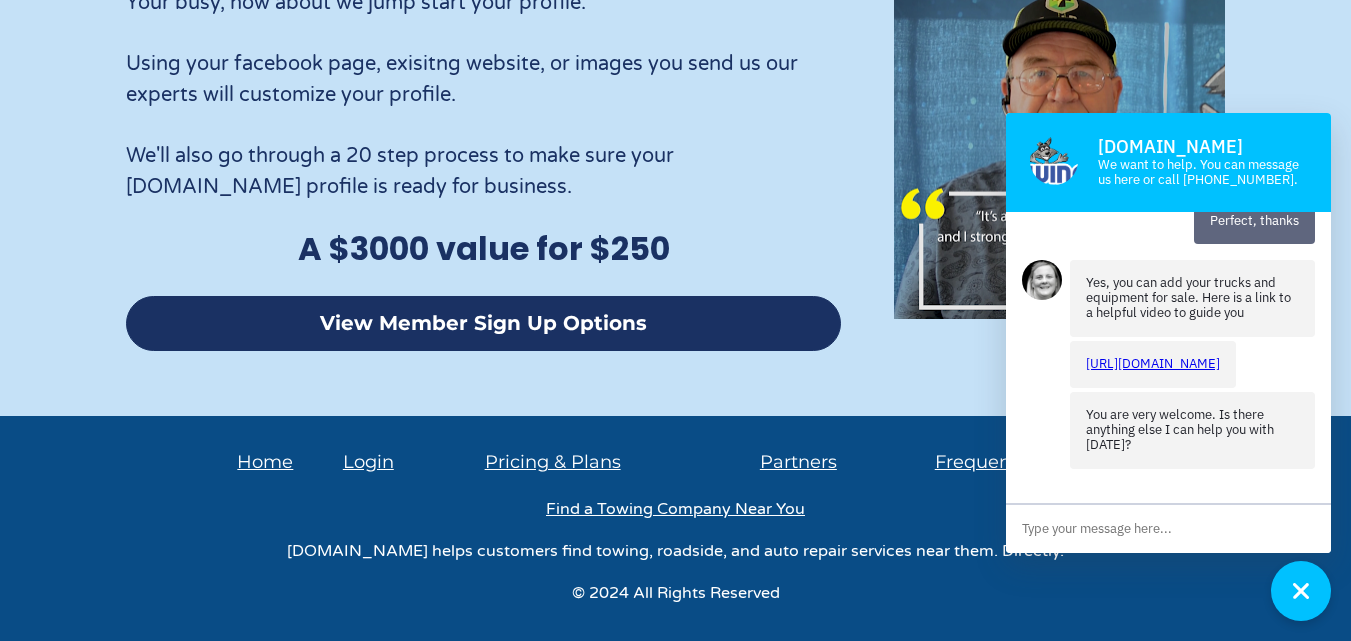 click at bounding box center (1168, 529) 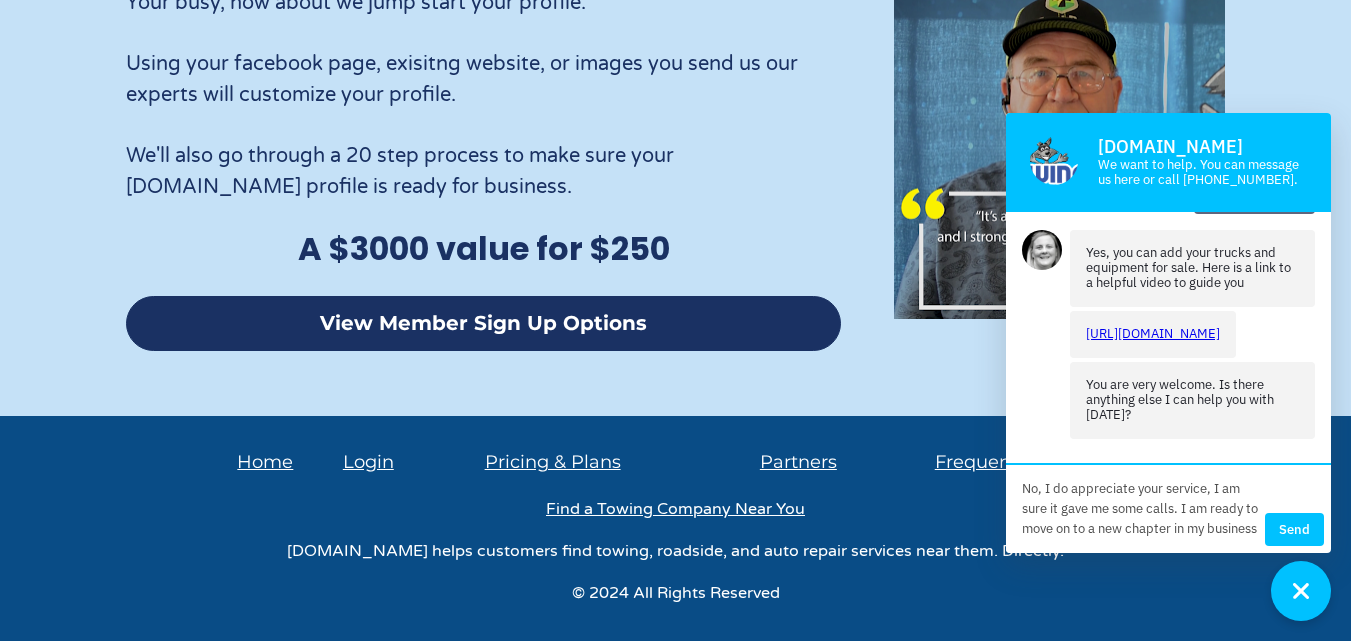 scroll, scrollTop: 0, scrollLeft: 0, axis: both 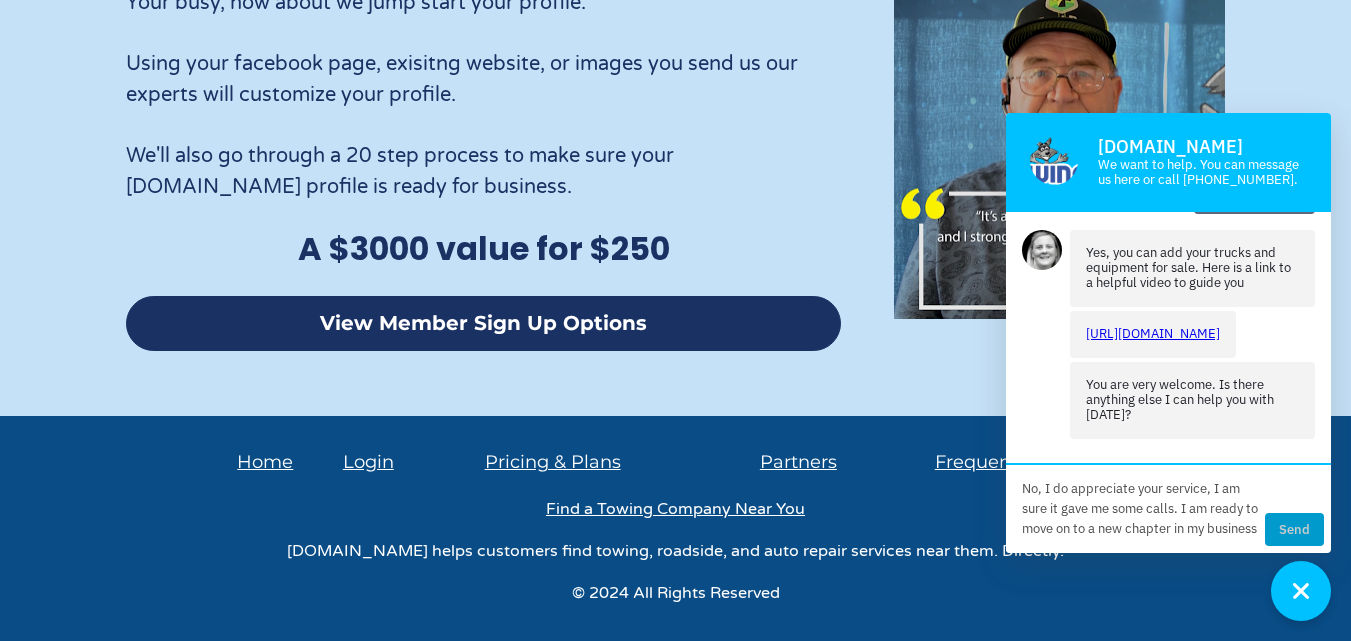 type on "No, I do appreciate your service, I am sure it gave me some calls. I am ready to move on to a new chapter in my business" 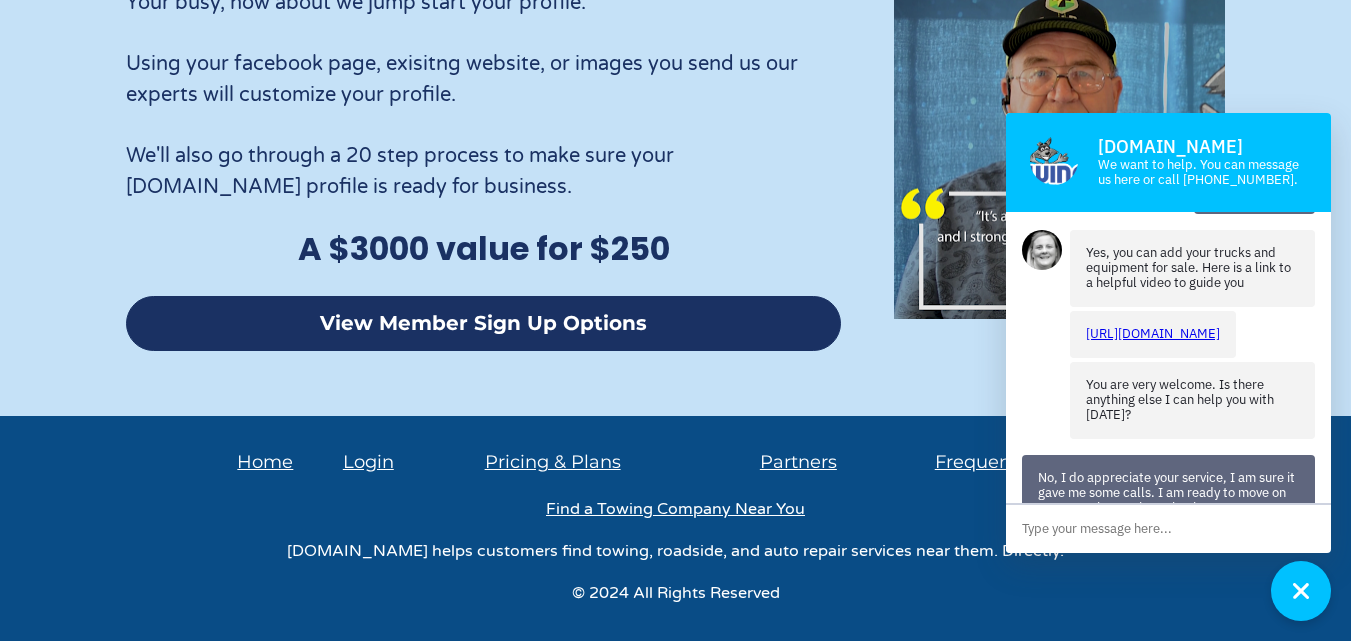 scroll, scrollTop: 1126, scrollLeft: 0, axis: vertical 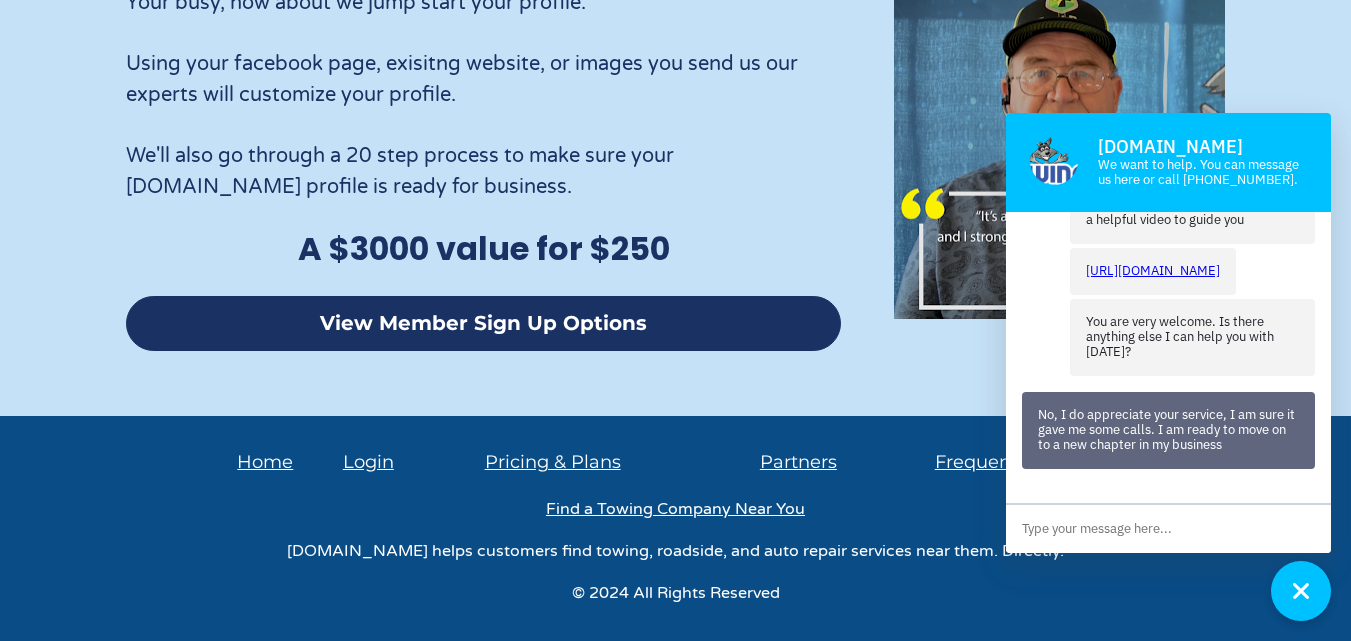 click on "https://towmarketing.com/Blog/Towingcom-101--Bonuses#bonus-equipment" at bounding box center (1153, 270) 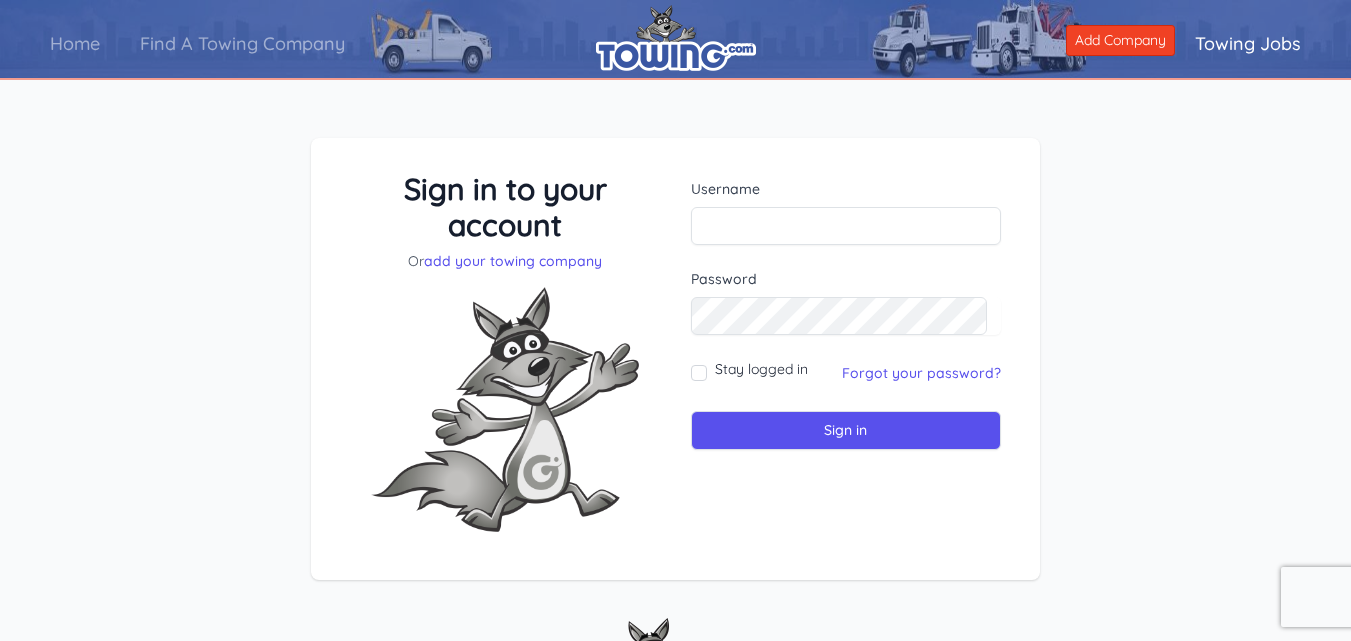 scroll, scrollTop: 0, scrollLeft: 0, axis: both 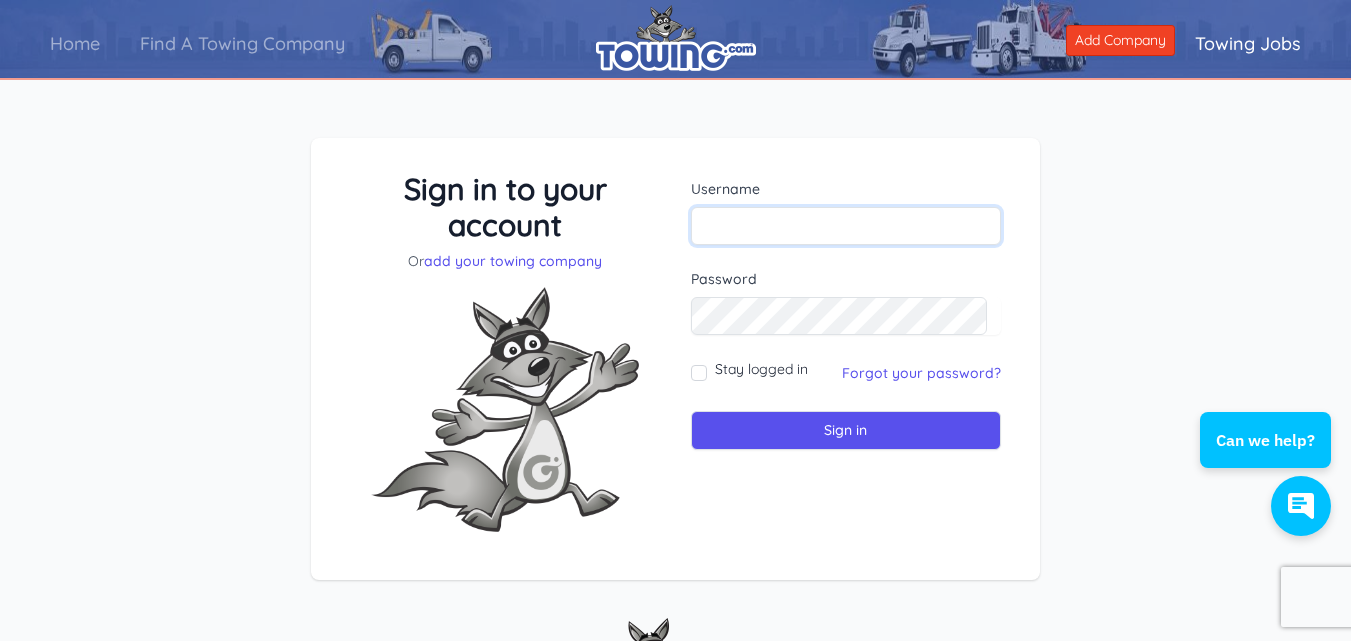 click at bounding box center (846, 226) 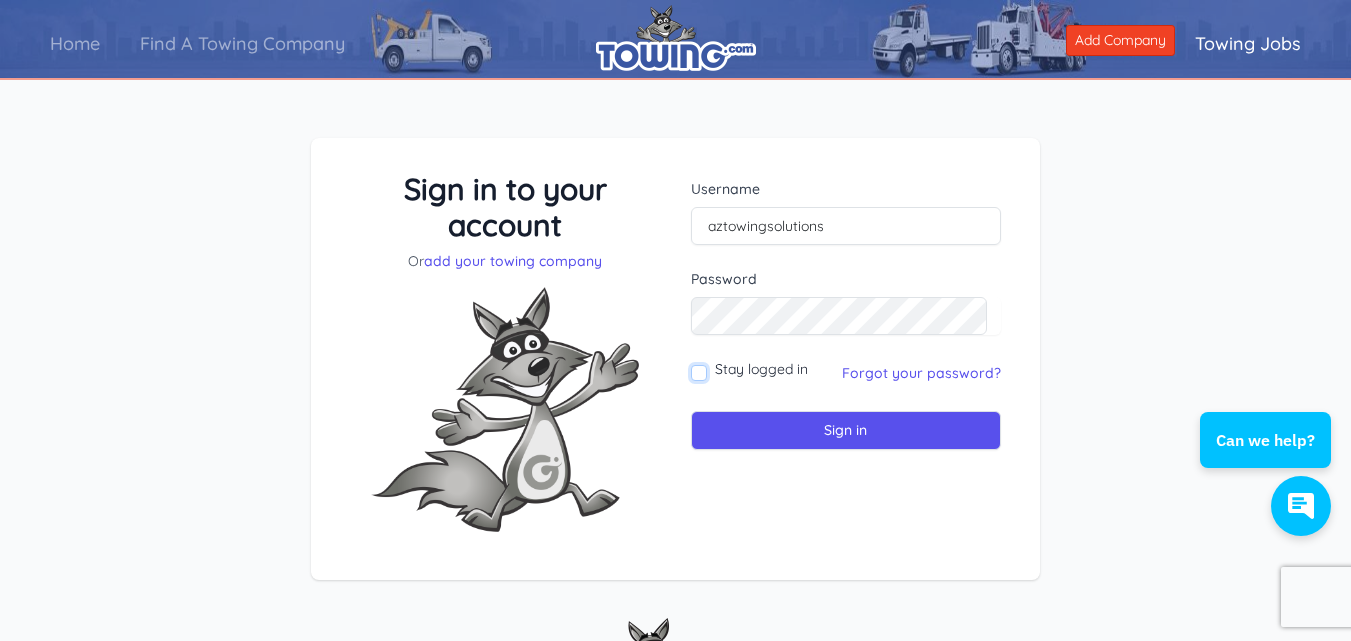 click on "Stay logged in" at bounding box center [699, 373] 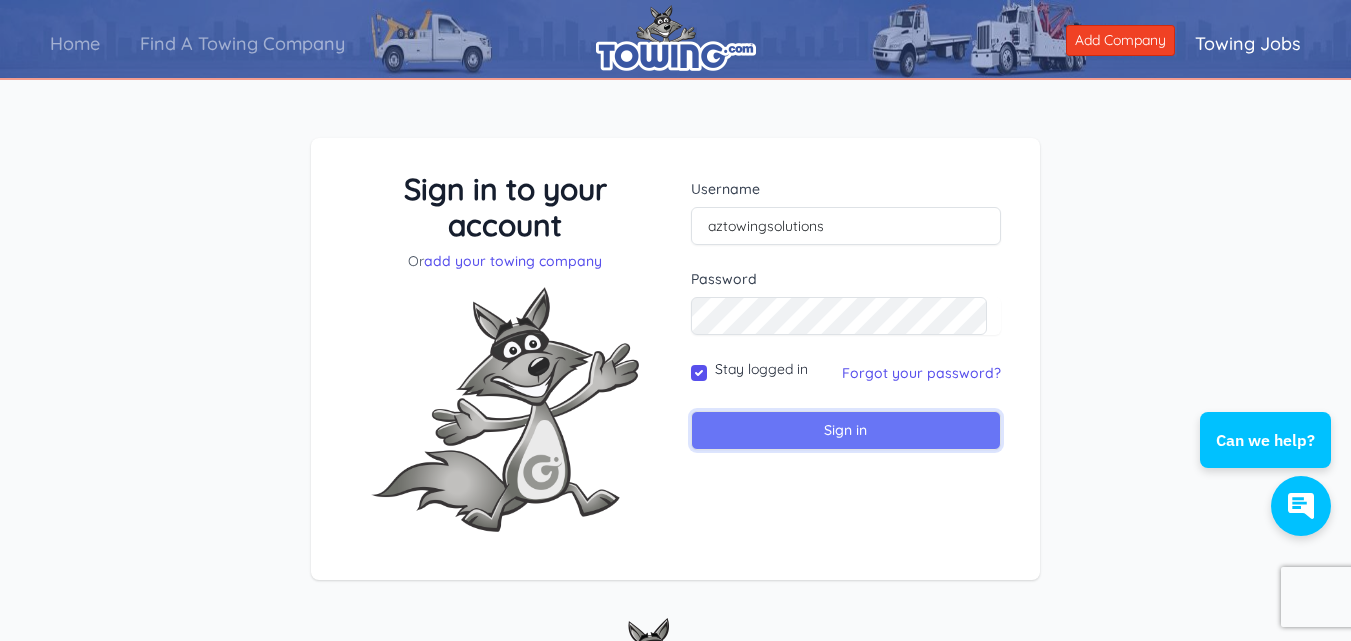 click on "Sign in" at bounding box center (846, 430) 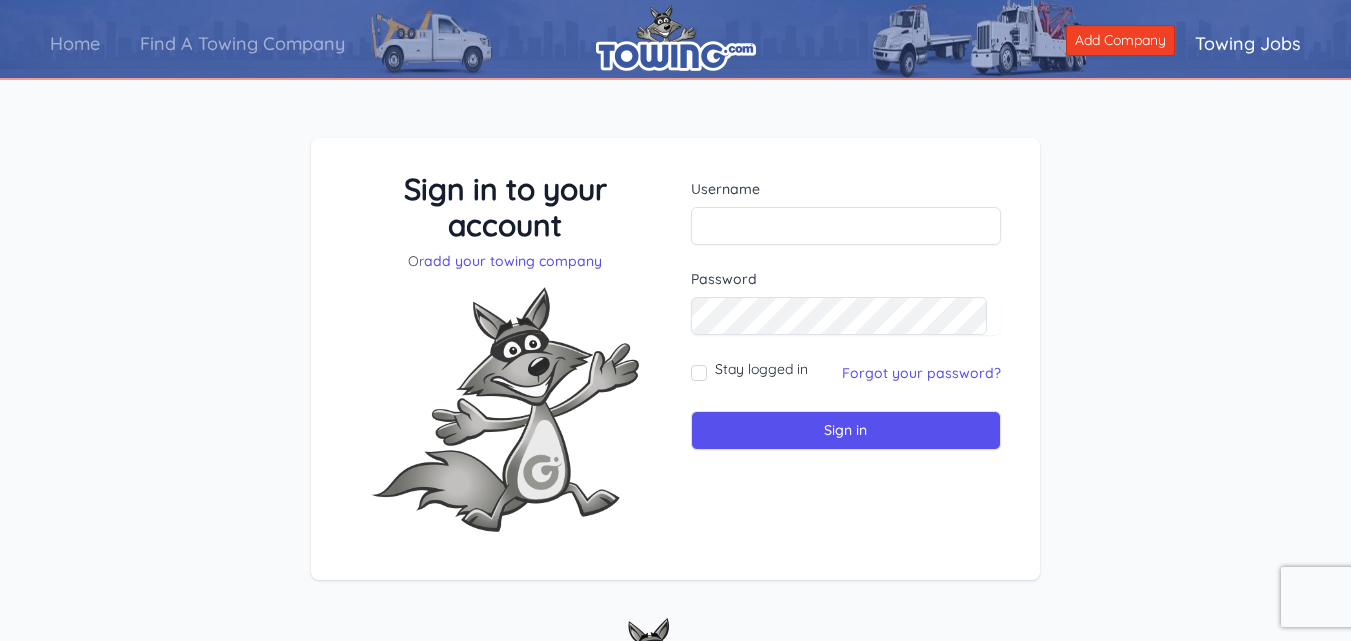 scroll, scrollTop: 0, scrollLeft: 0, axis: both 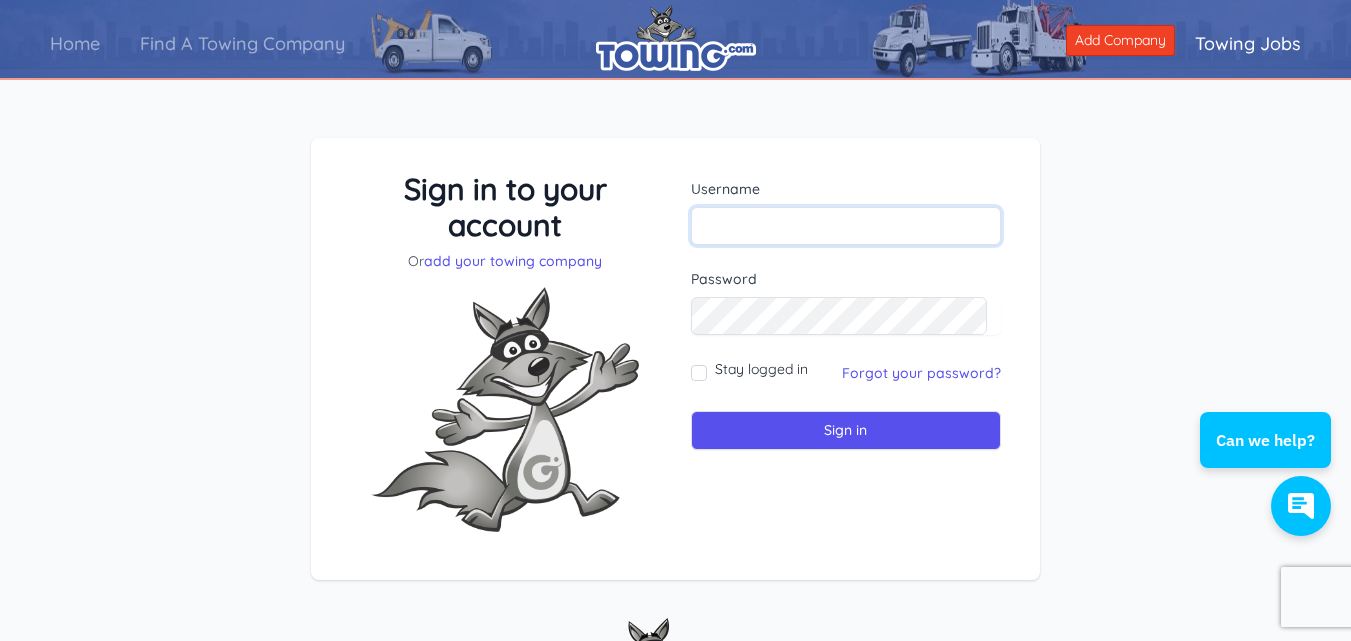 click at bounding box center [846, 226] 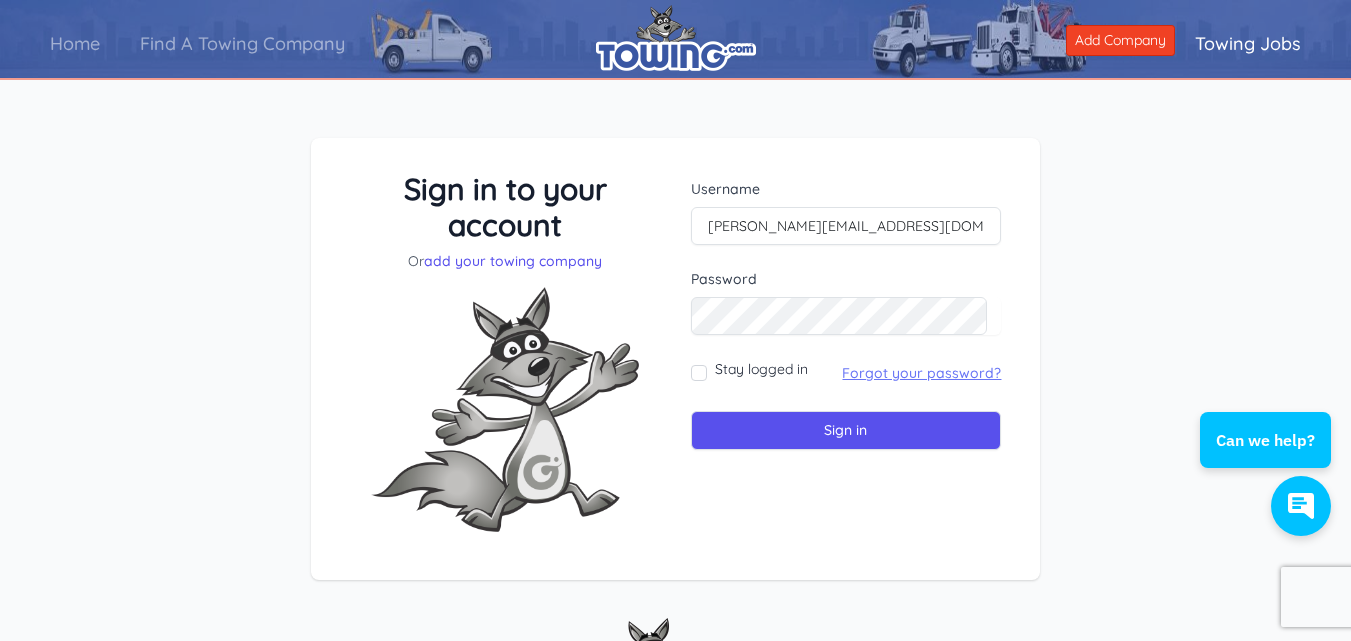 click on "Forgot your password?" at bounding box center [921, 373] 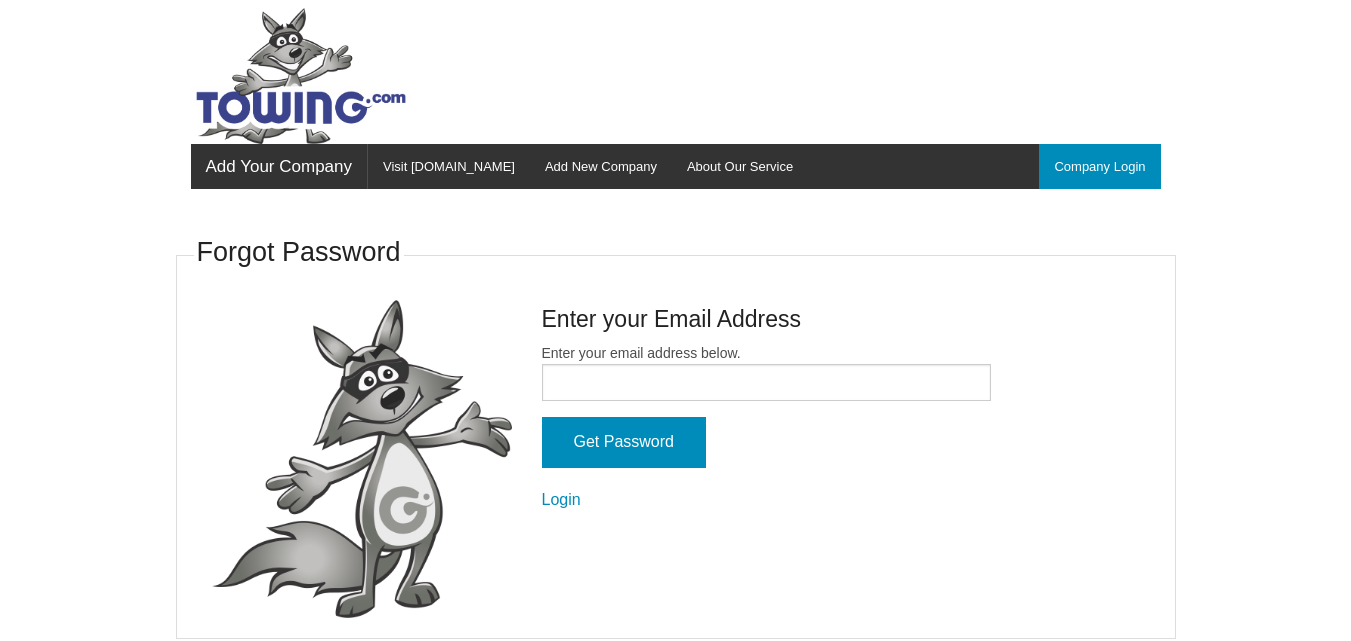 scroll, scrollTop: 0, scrollLeft: 0, axis: both 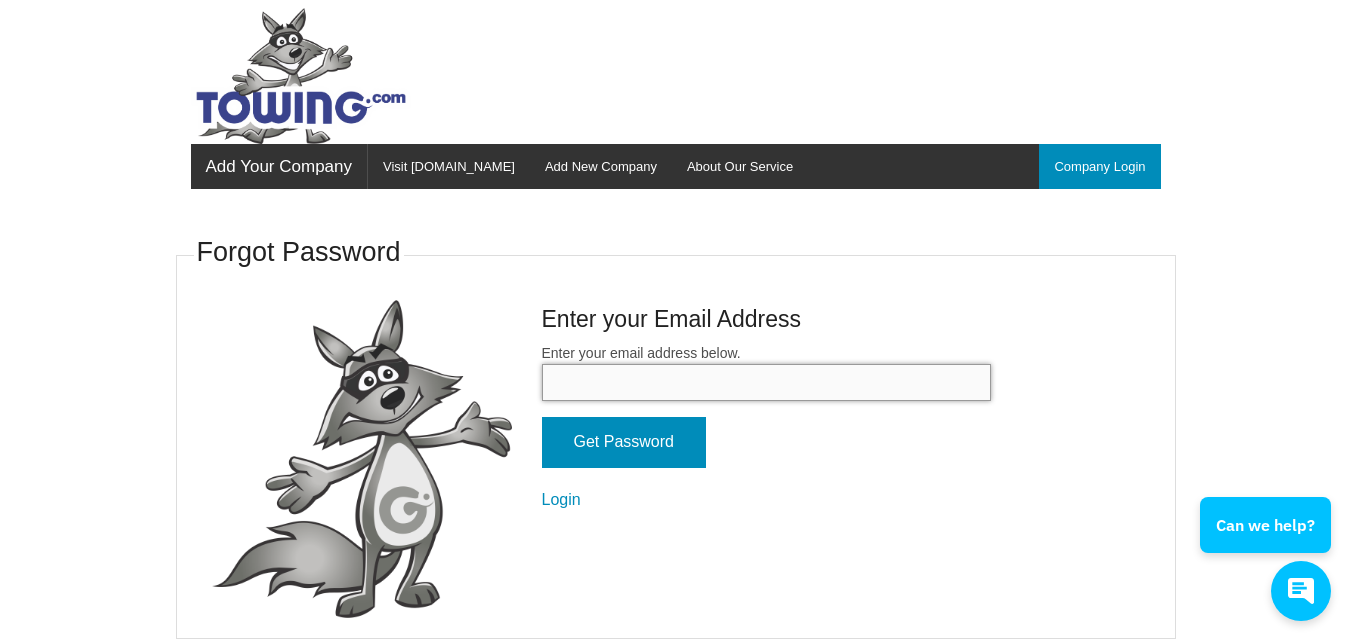 click on "Enter your email address below." at bounding box center (766, 382) 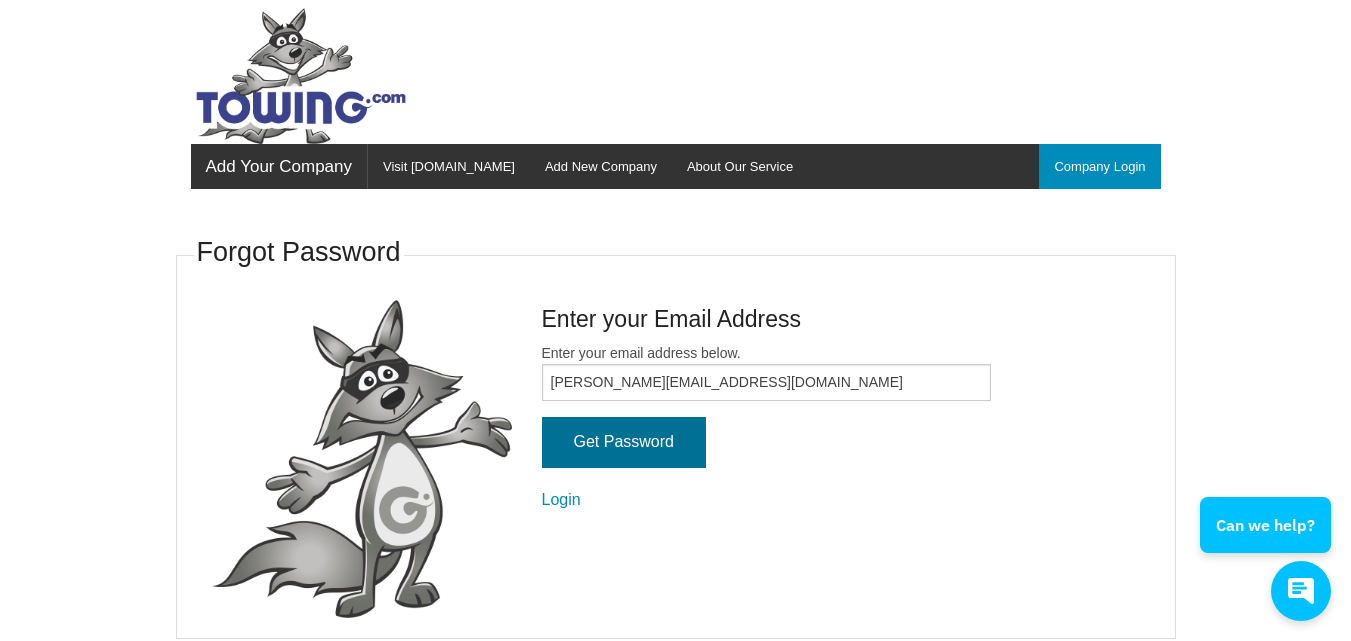 click on "Get Password" at bounding box center (624, 442) 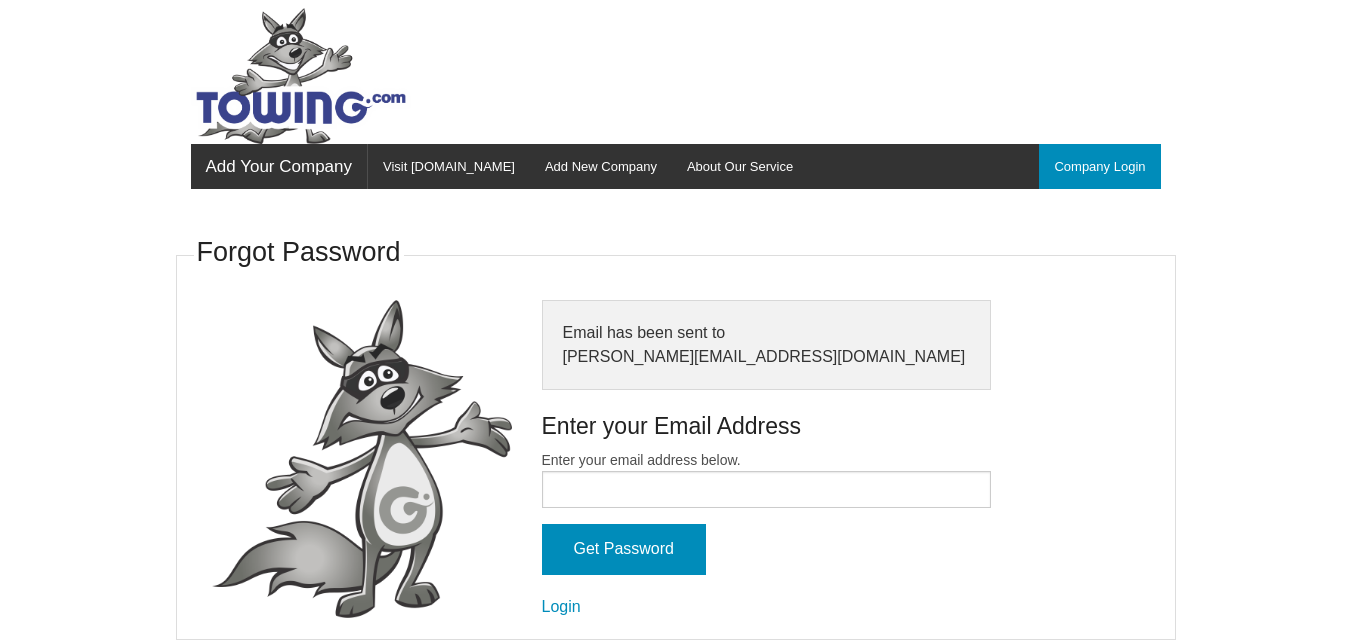 scroll, scrollTop: 0, scrollLeft: 0, axis: both 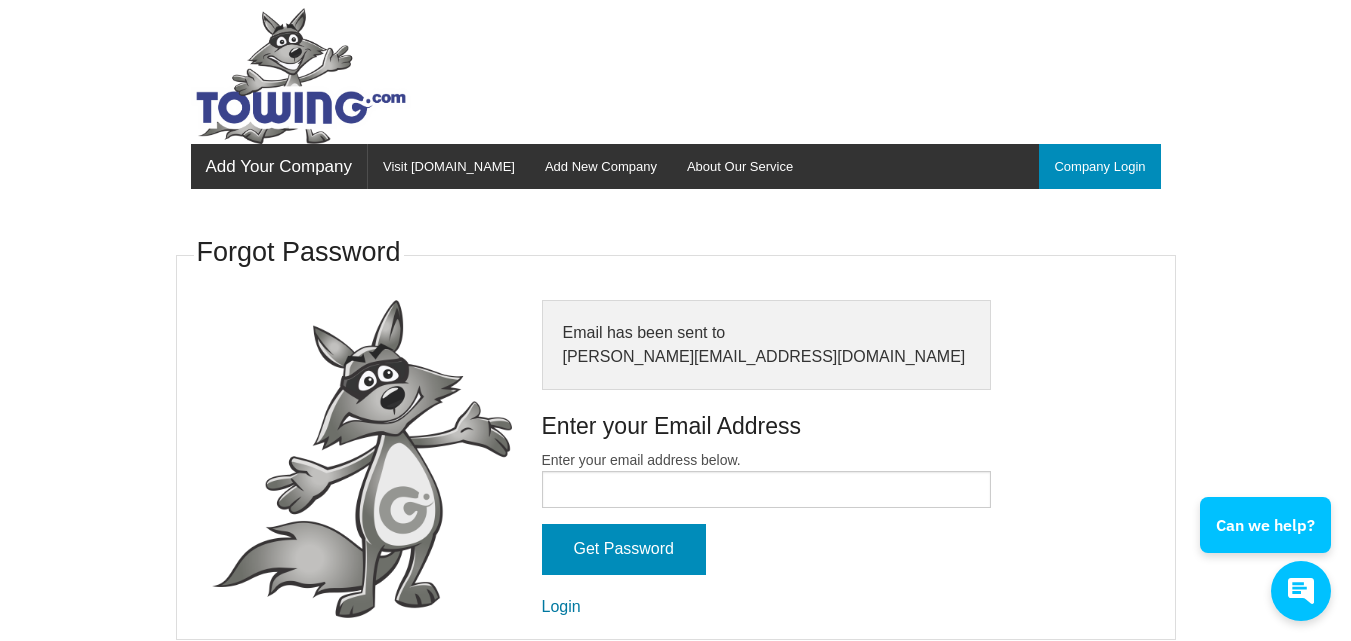 click on "Login" at bounding box center (561, 606) 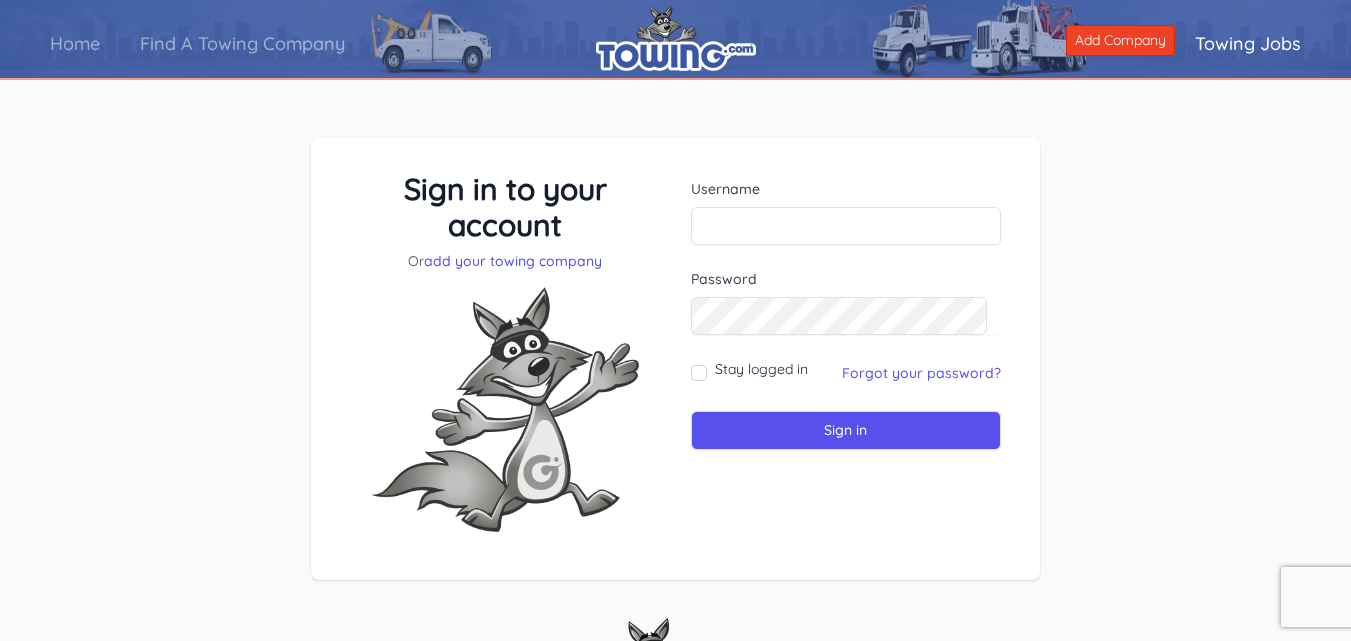 scroll, scrollTop: 0, scrollLeft: 0, axis: both 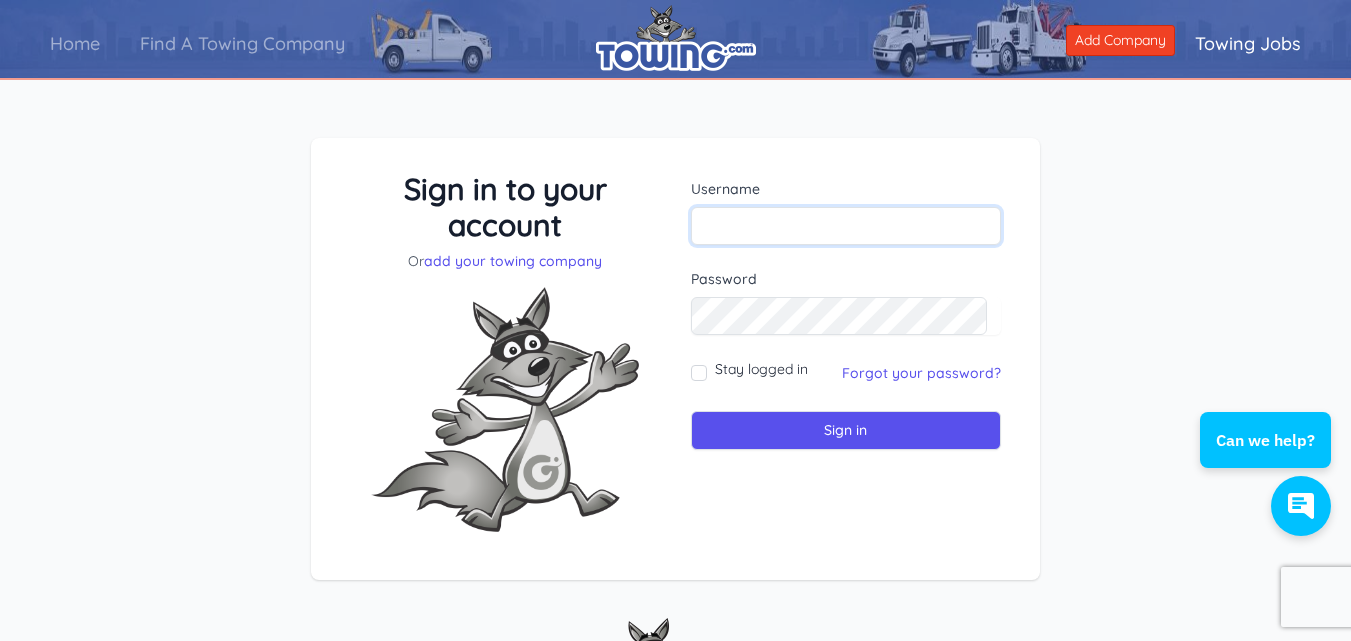 click at bounding box center [846, 226] 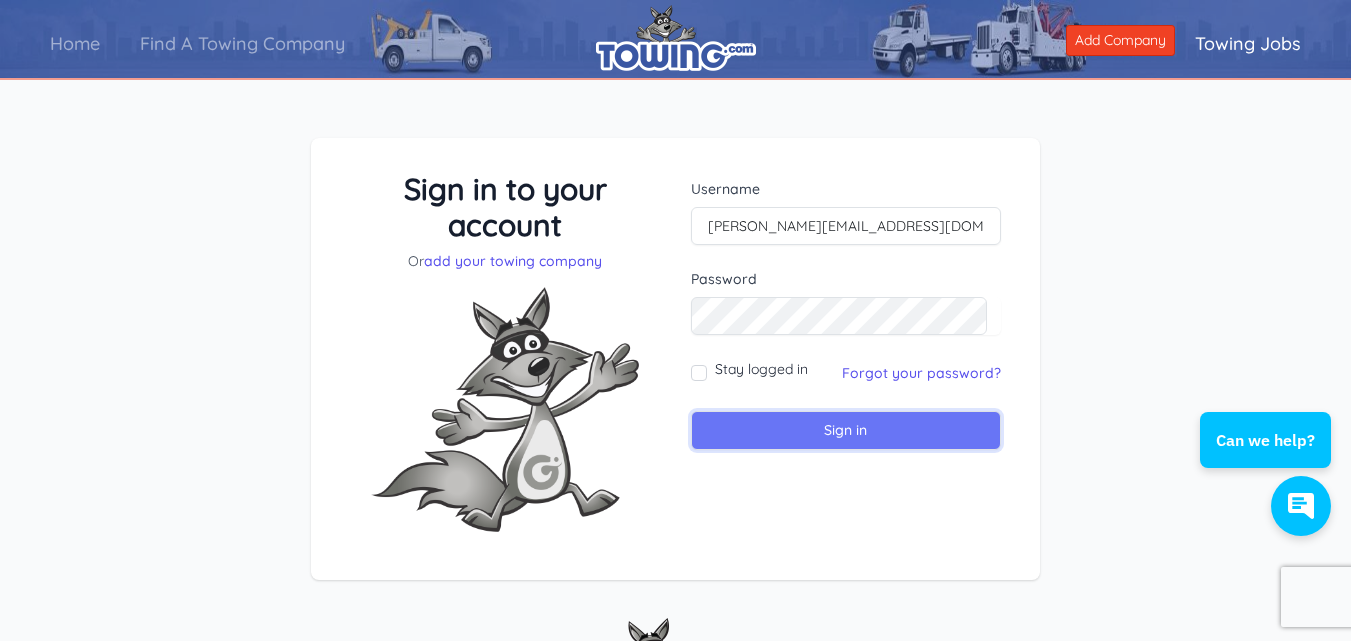 click on "Sign in" at bounding box center [846, 430] 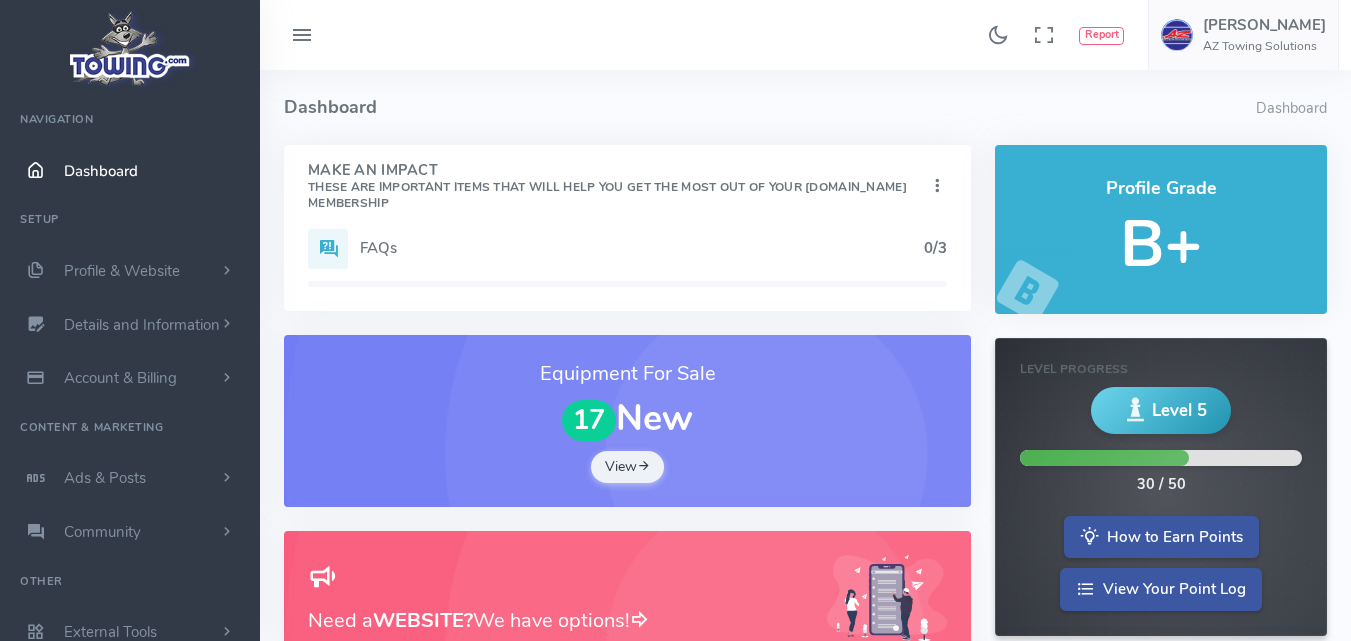 scroll, scrollTop: 0, scrollLeft: 0, axis: both 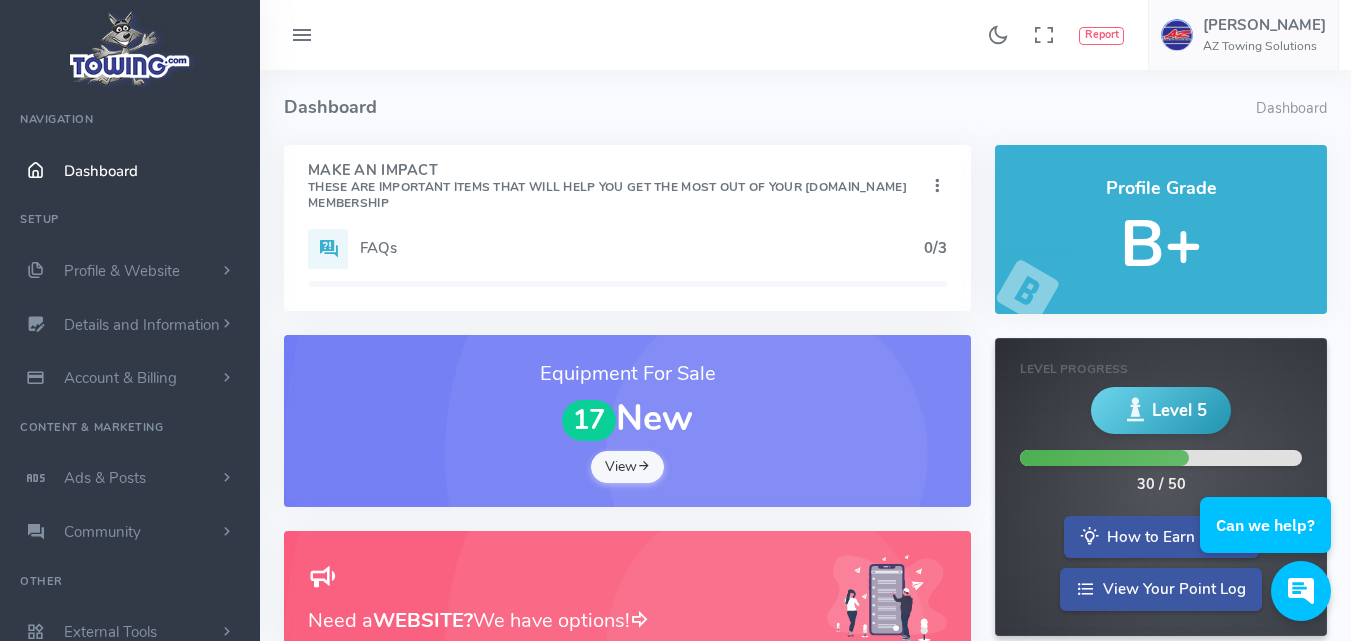 click on "View" at bounding box center (628, 467) 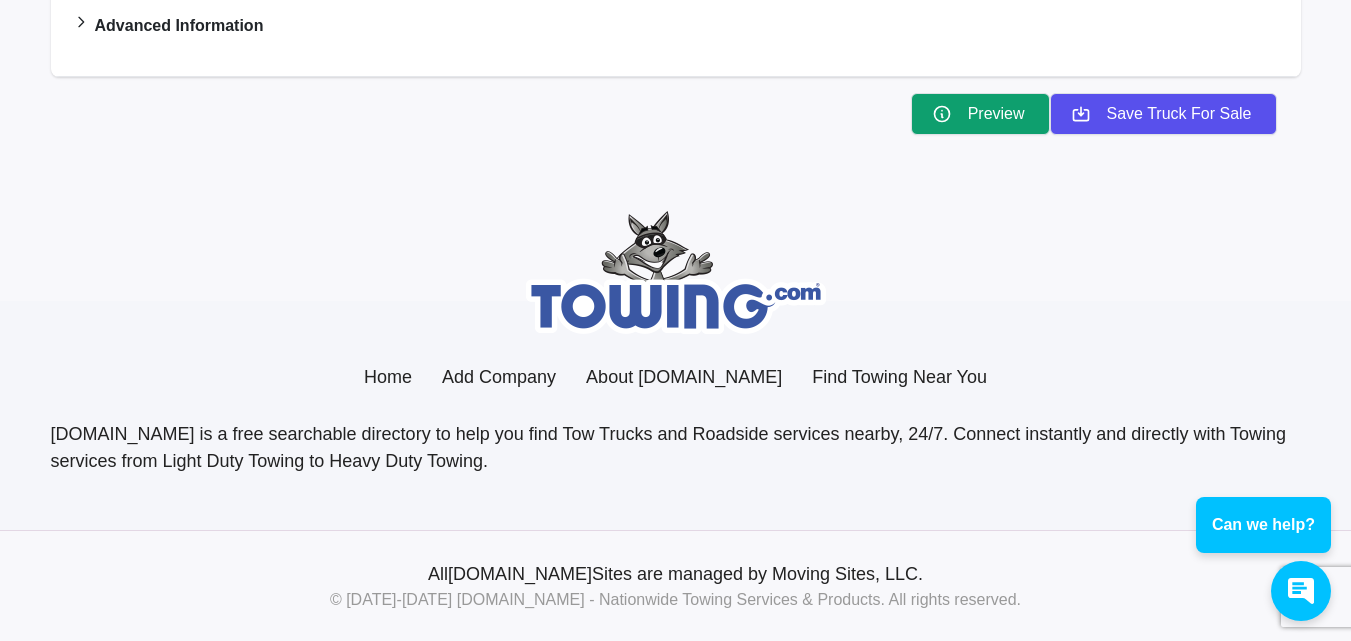 scroll, scrollTop: 1537, scrollLeft: 0, axis: vertical 